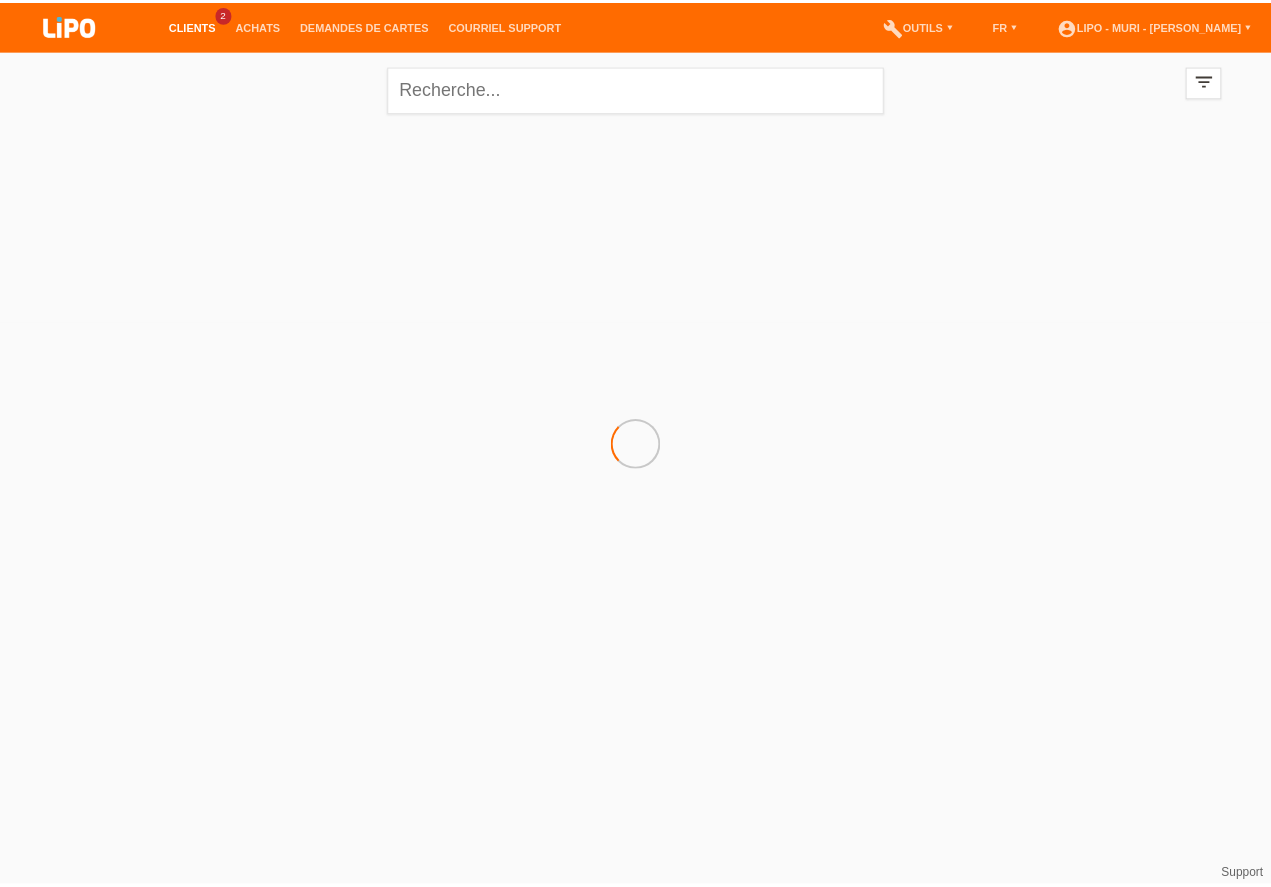 scroll, scrollTop: 0, scrollLeft: 0, axis: both 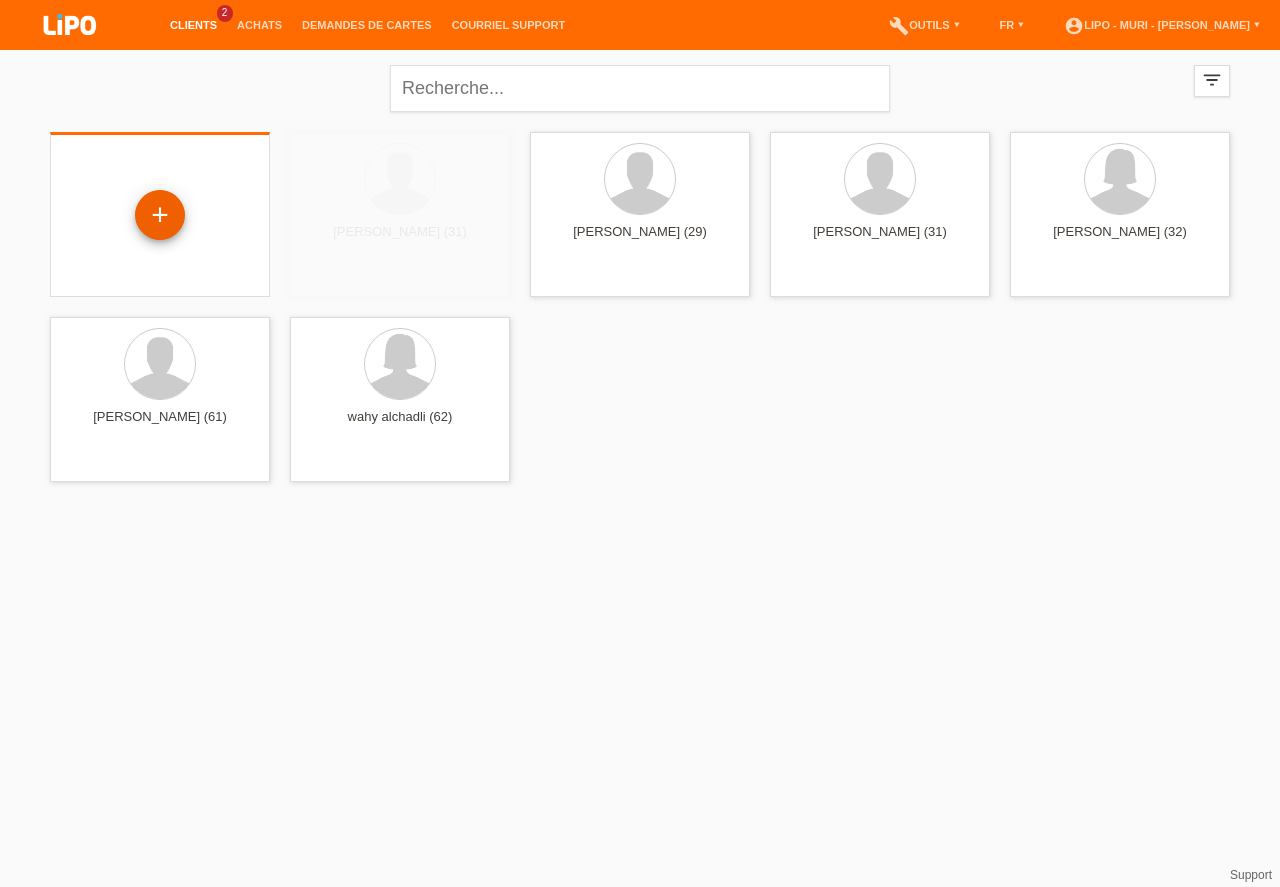 click on "+" at bounding box center (160, 215) 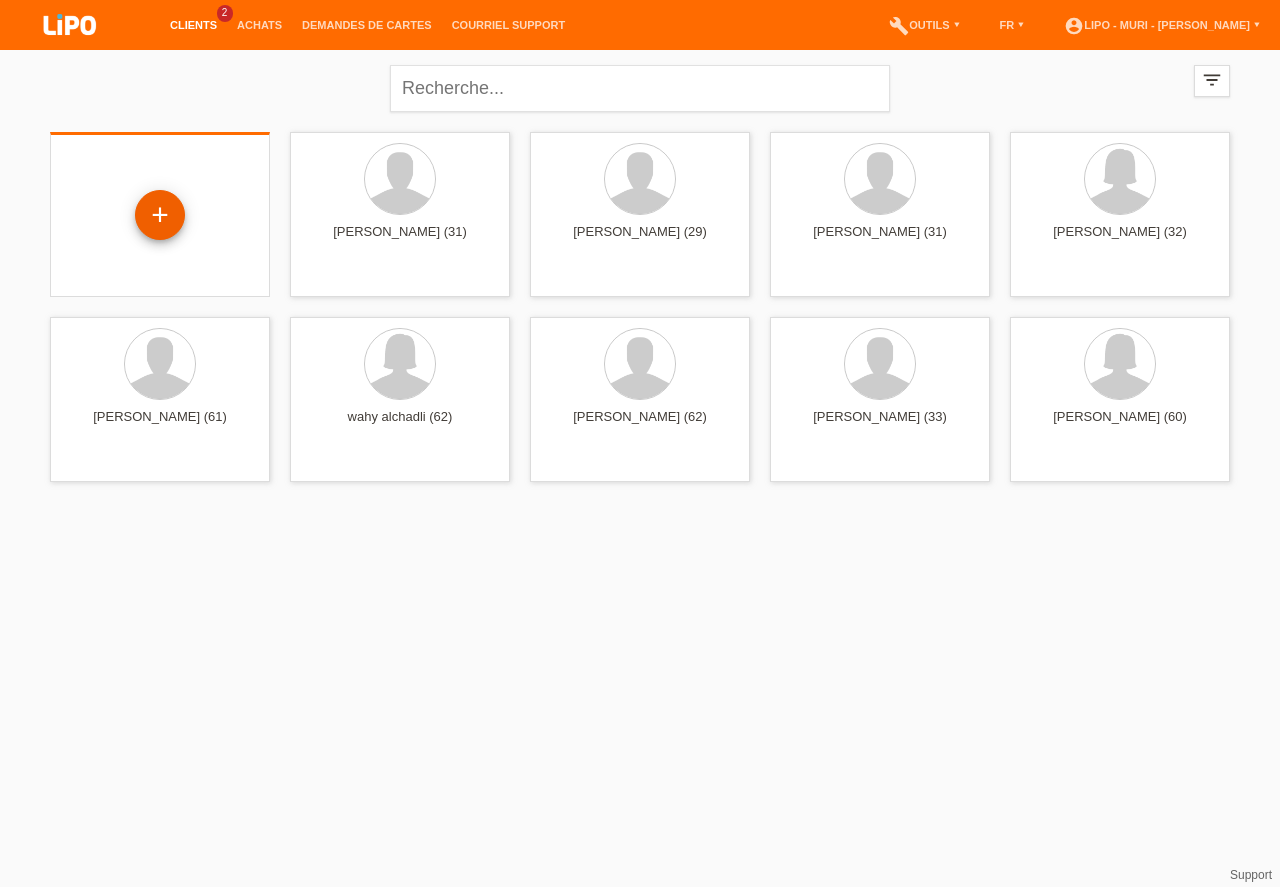 click on "+" at bounding box center [160, 215] 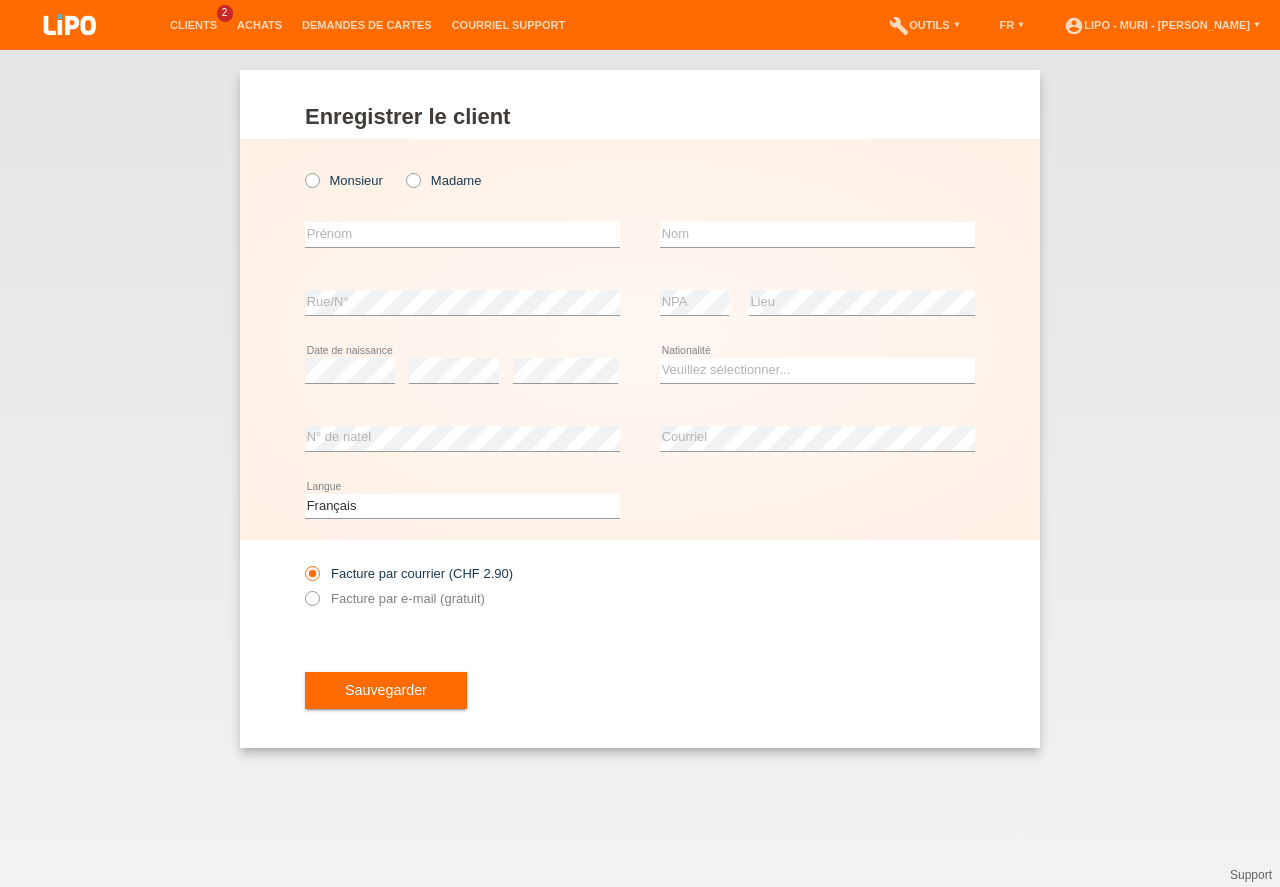 click at bounding box center [403, 170] 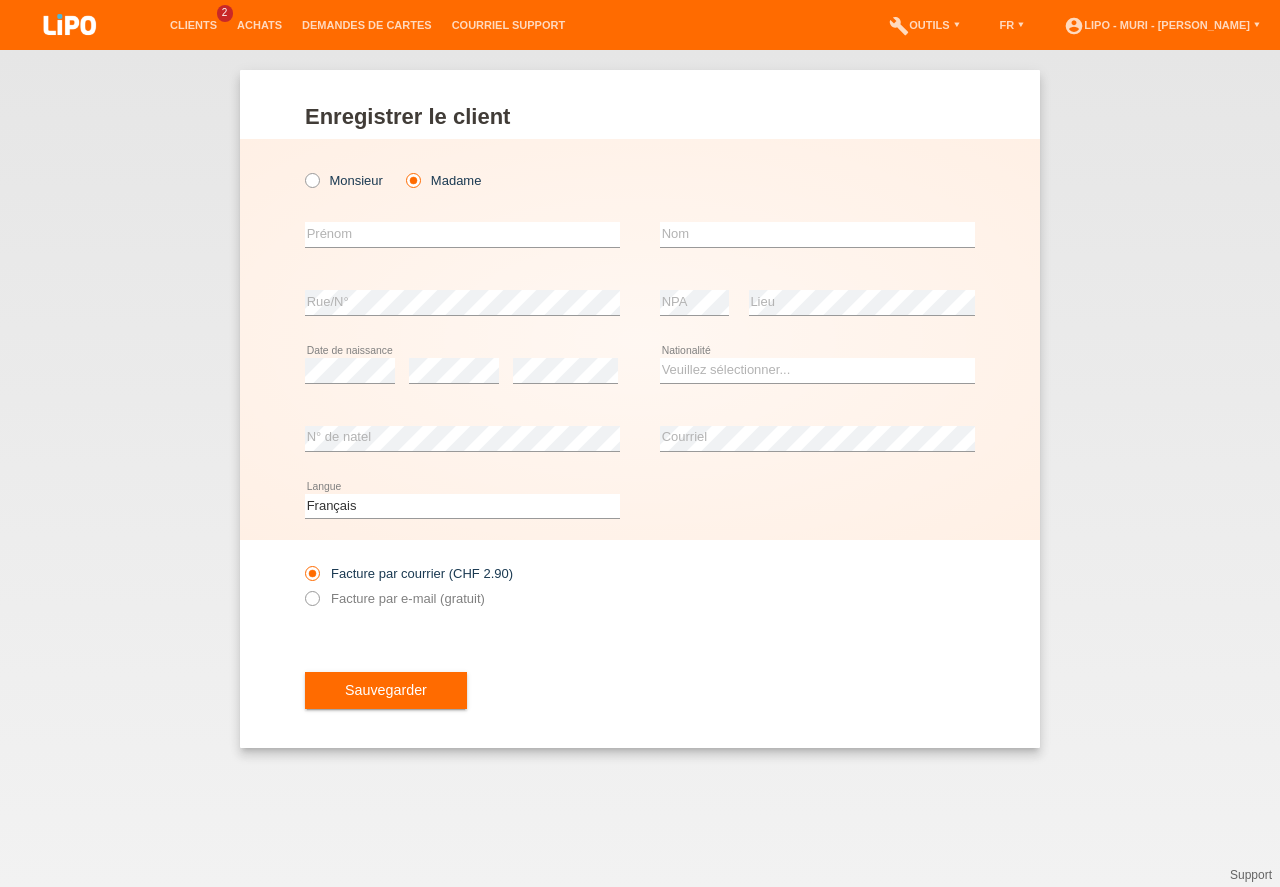 scroll, scrollTop: 0, scrollLeft: 0, axis: both 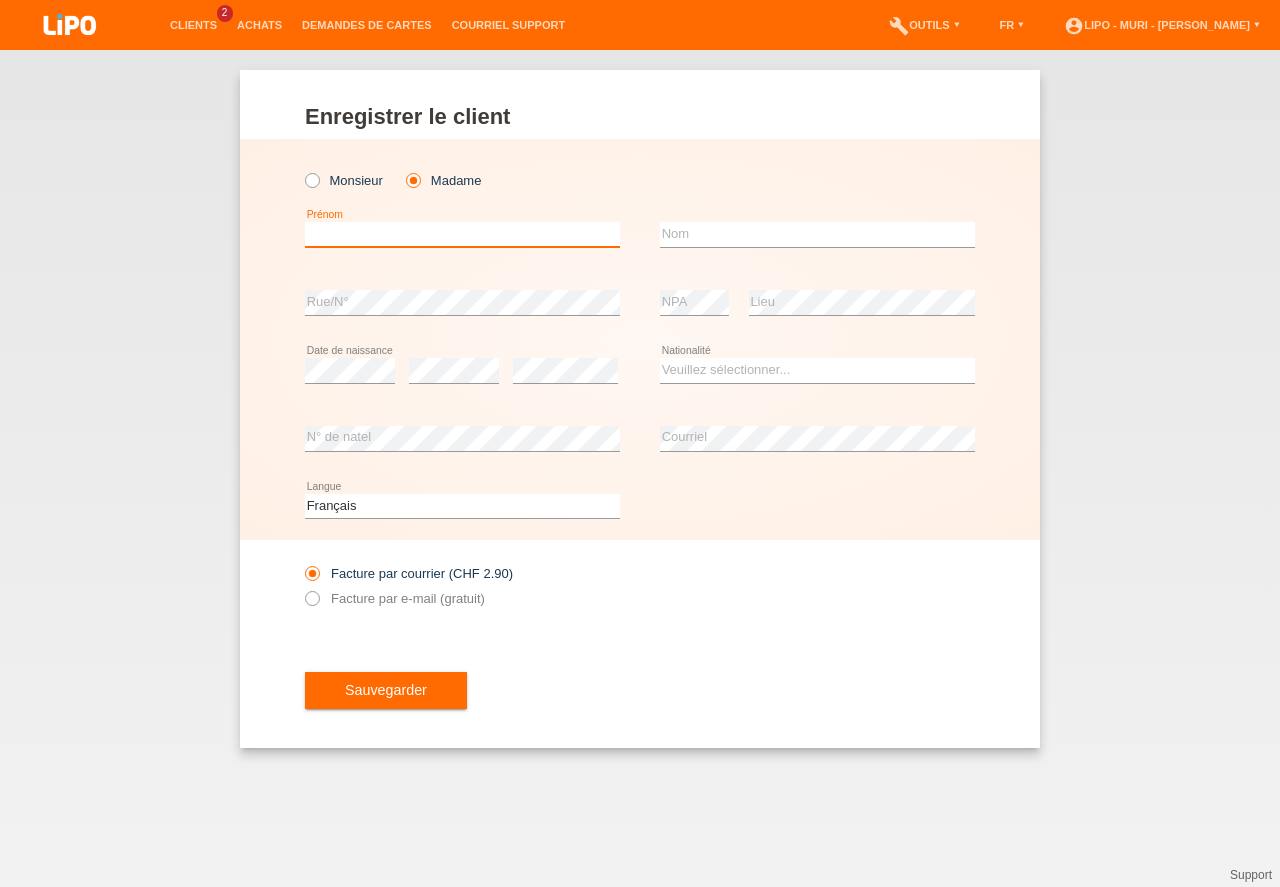 click at bounding box center (462, 234) 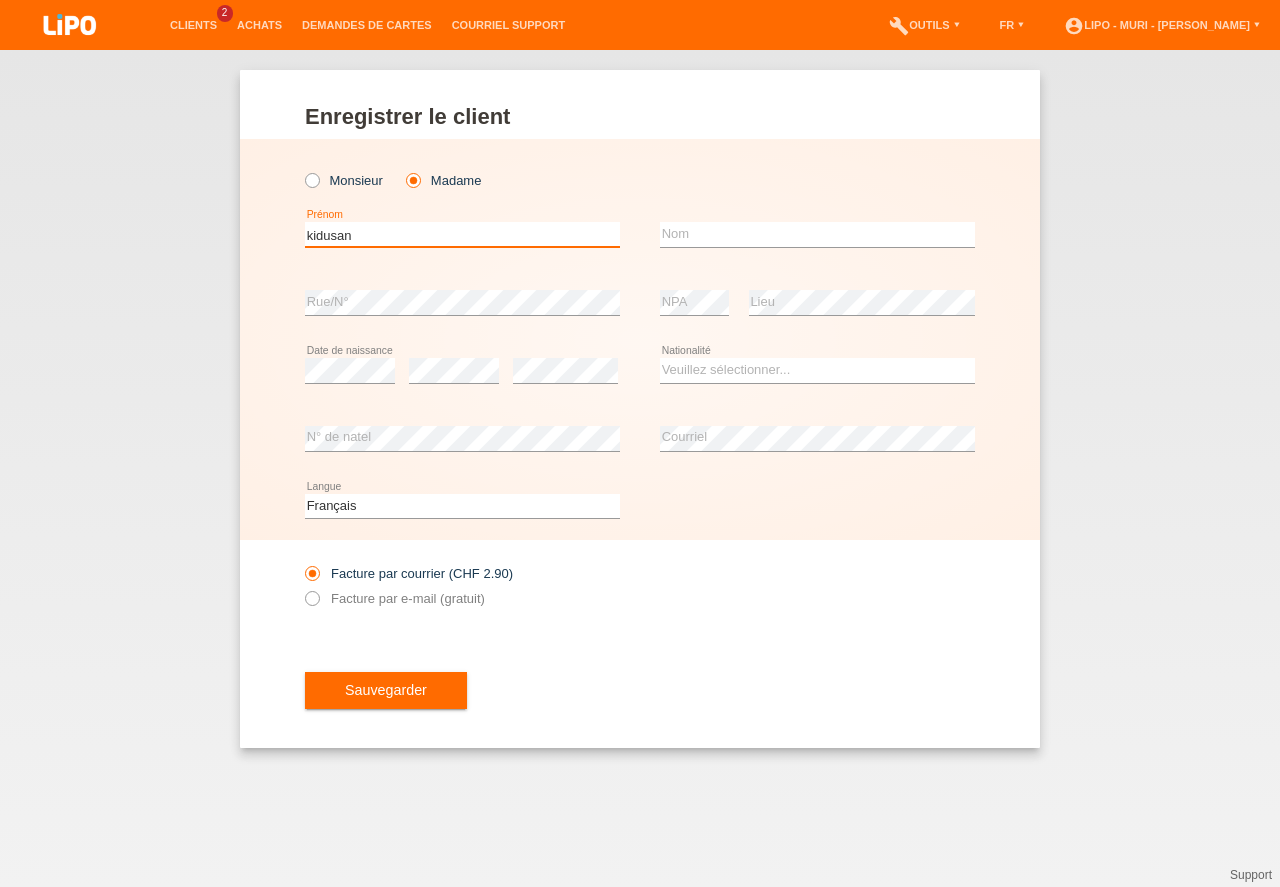 type on "kidusan" 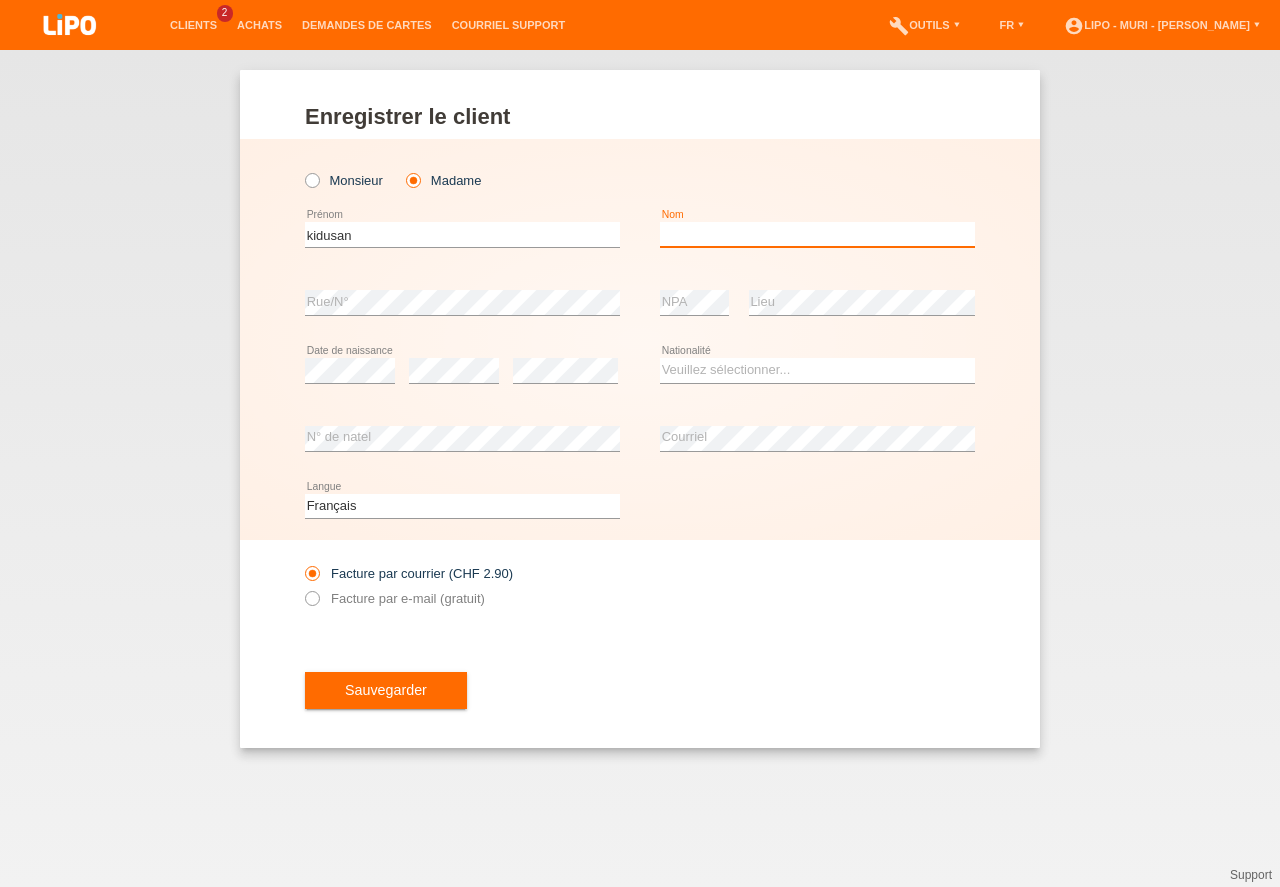 click at bounding box center (817, 234) 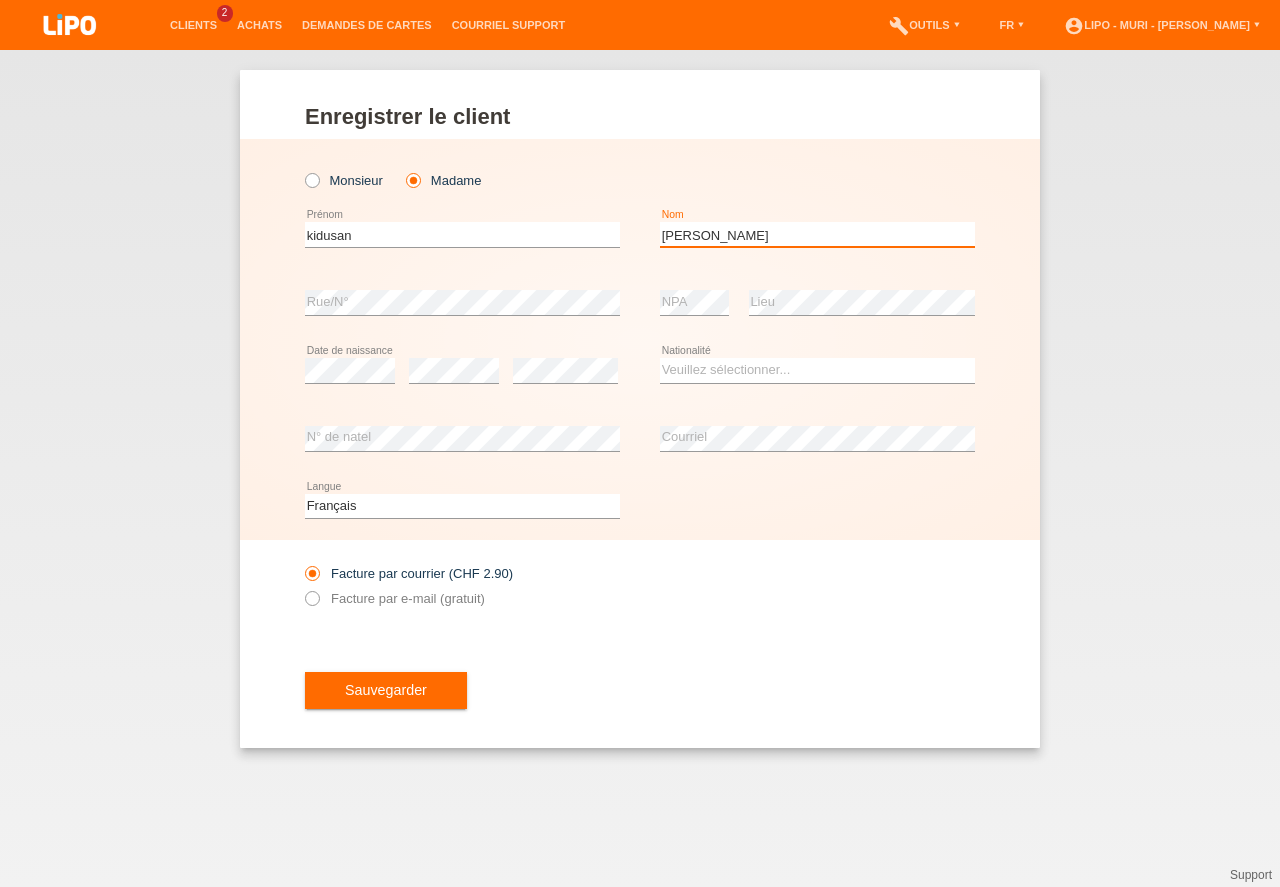 type on "welday" 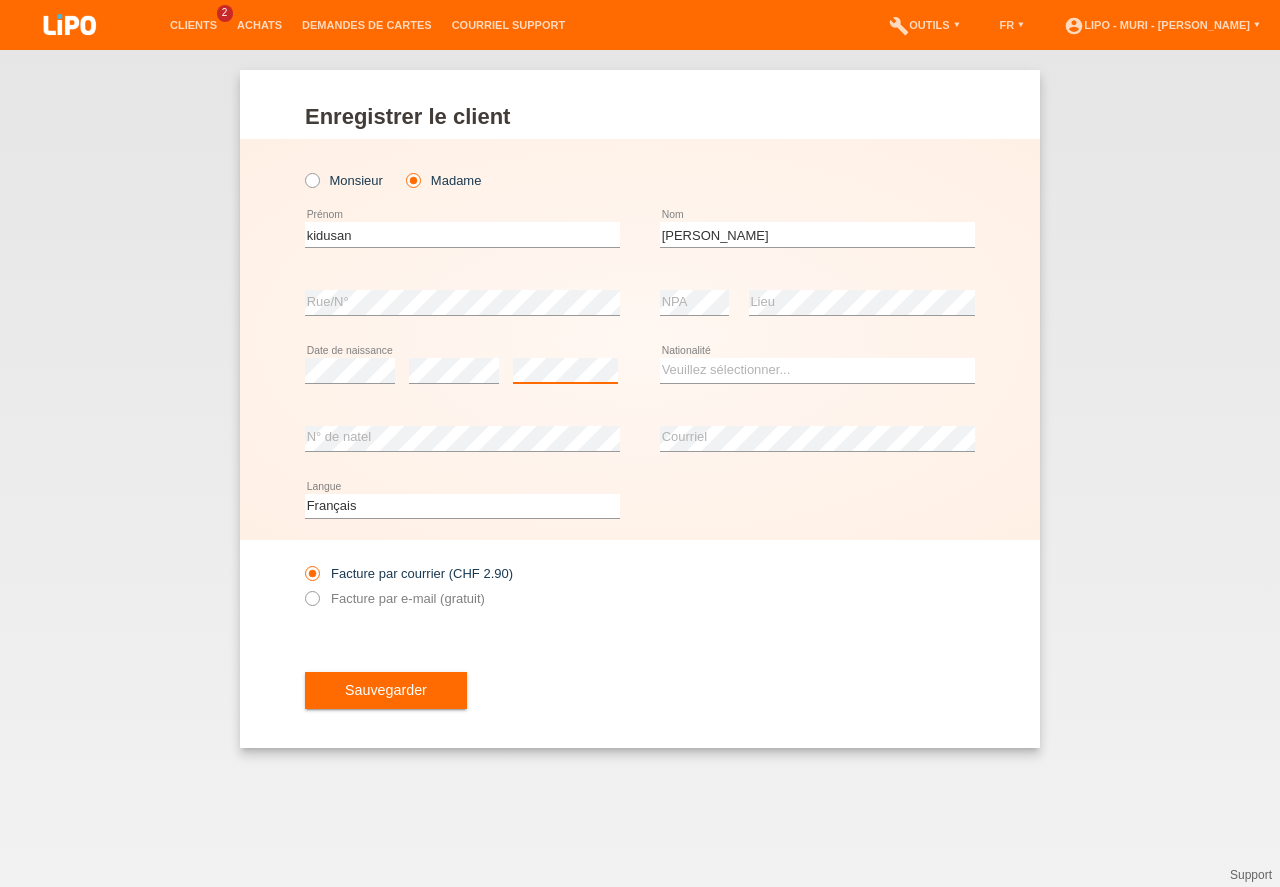 scroll, scrollTop: 0, scrollLeft: 0, axis: both 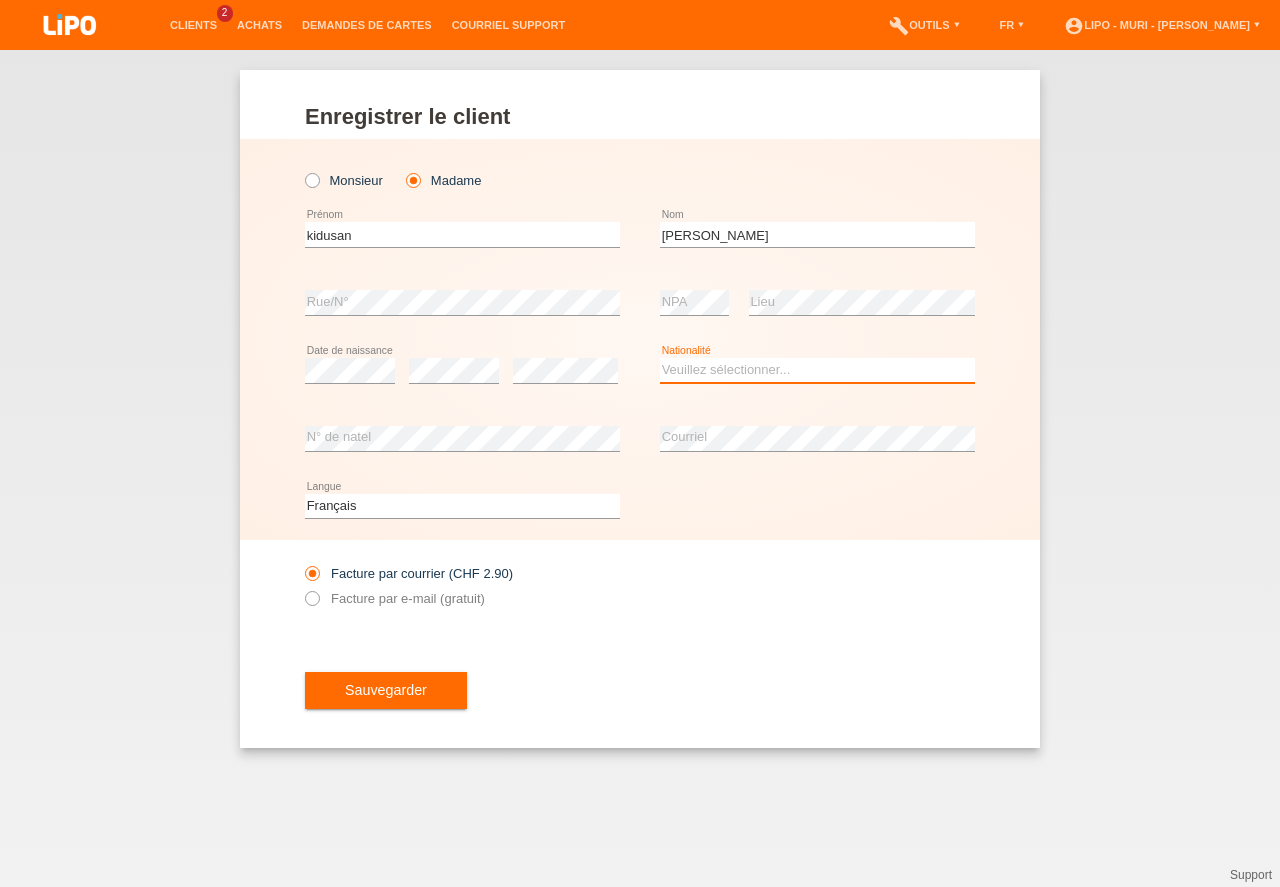 click on "Veuillez sélectionner...
Suisse
Allemagne
Autriche
Liechtenstein
------------
Afghanistan
Afrique du Sud
Åland
Albanie
Algérie Allemagne Andorre Angola Anguilla Antarctique Antigua-et-Barbuda Argentine" at bounding box center [817, 370] 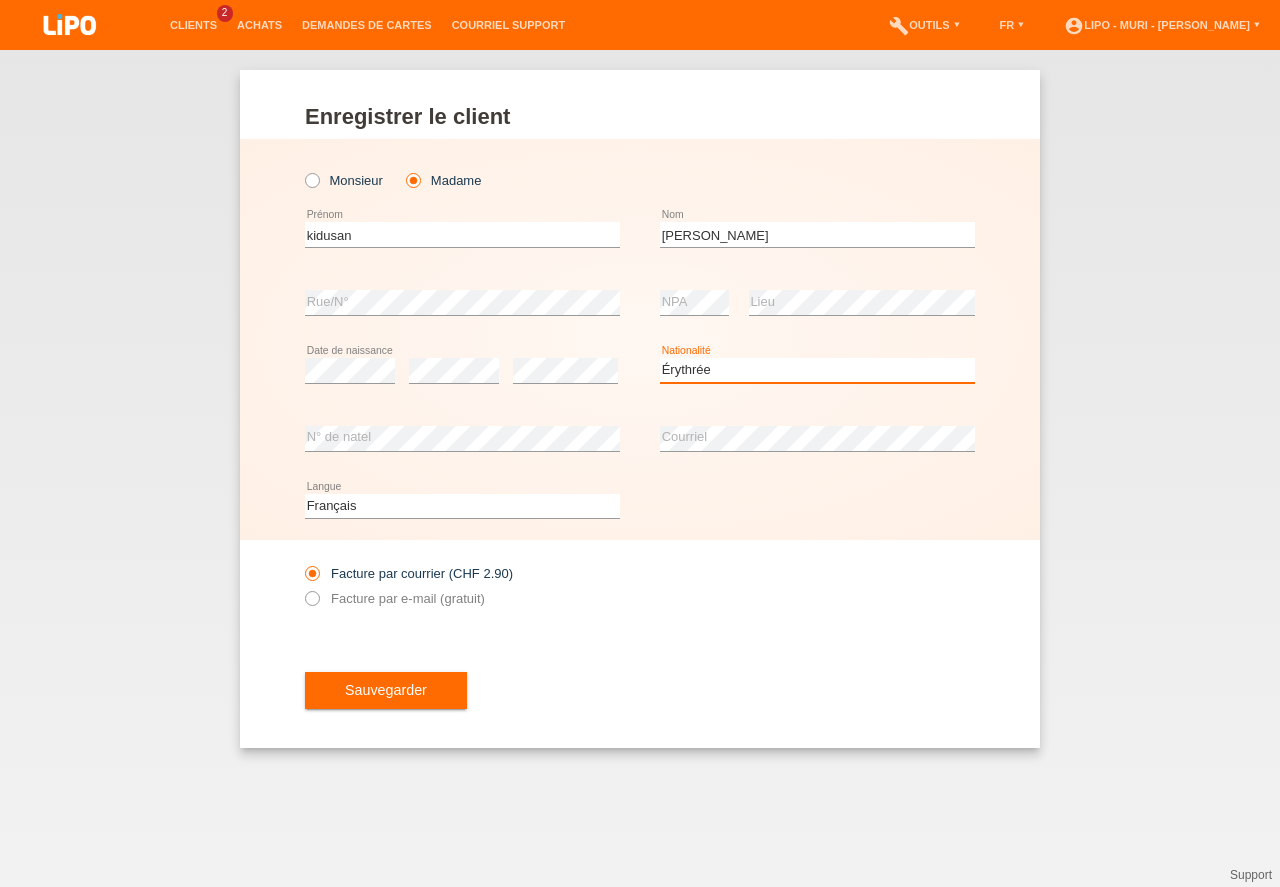 click on "Érythrée" at bounding box center (0, 0) 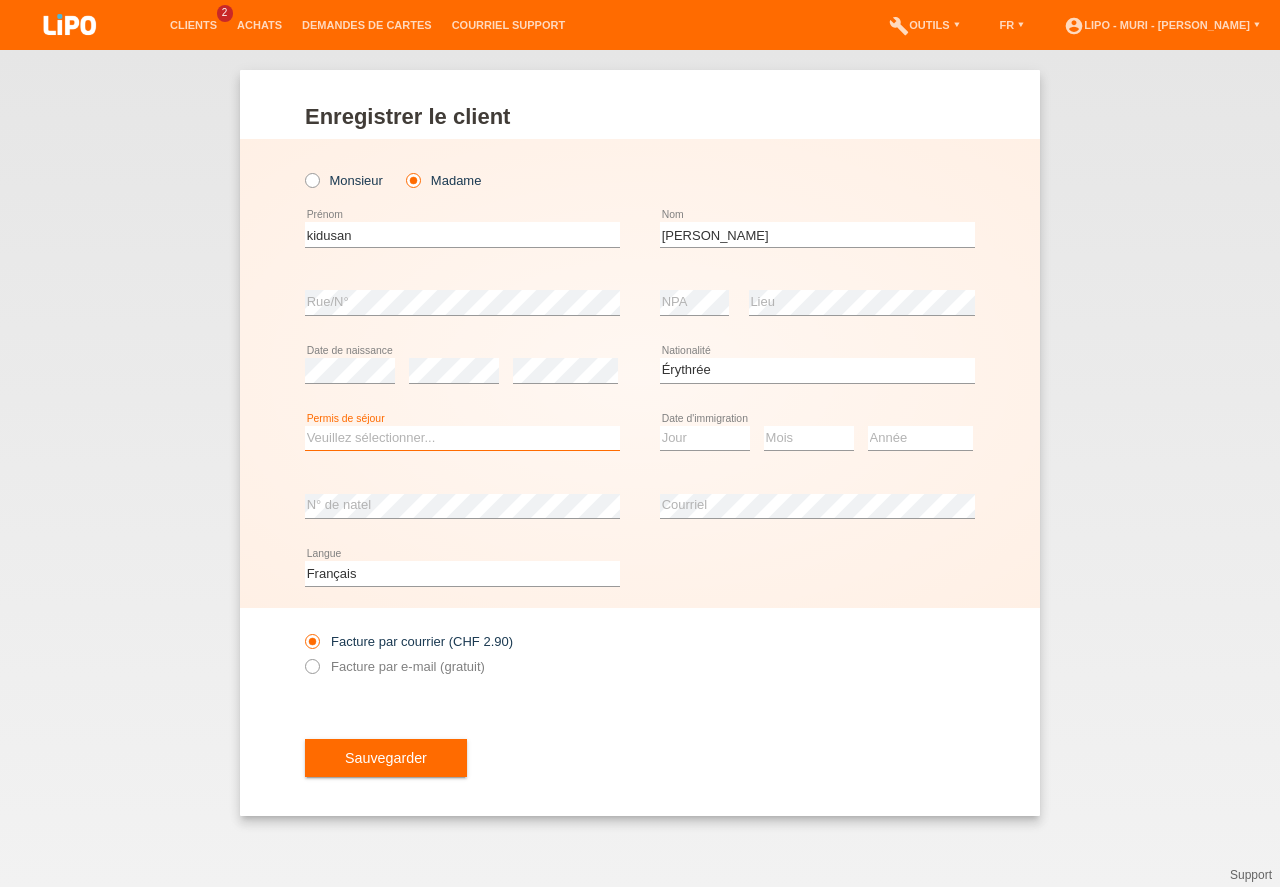 click on "Veuillez sélectionner...
C
B
B - Statut de réfugié
Autre" at bounding box center [462, 438] 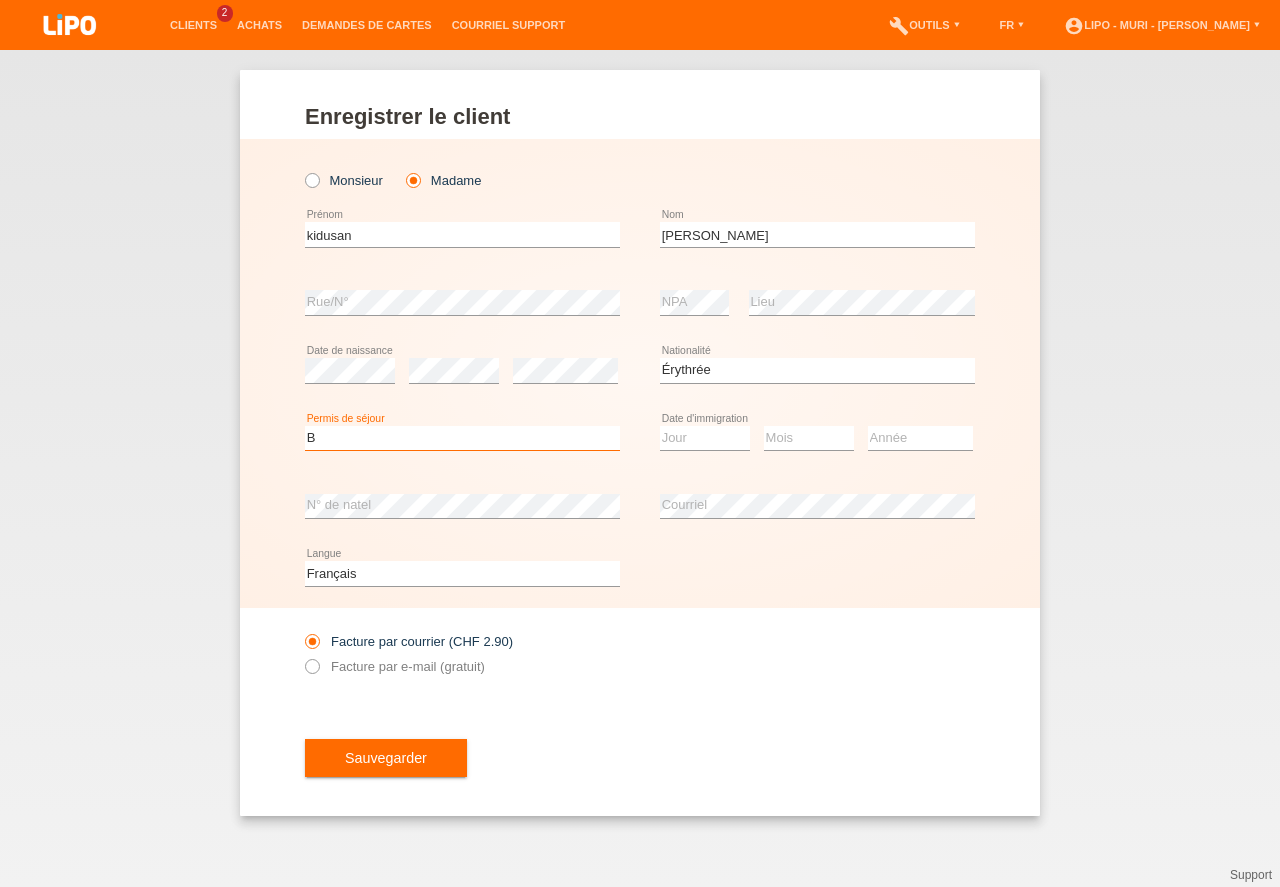click on "B" at bounding box center (0, 0) 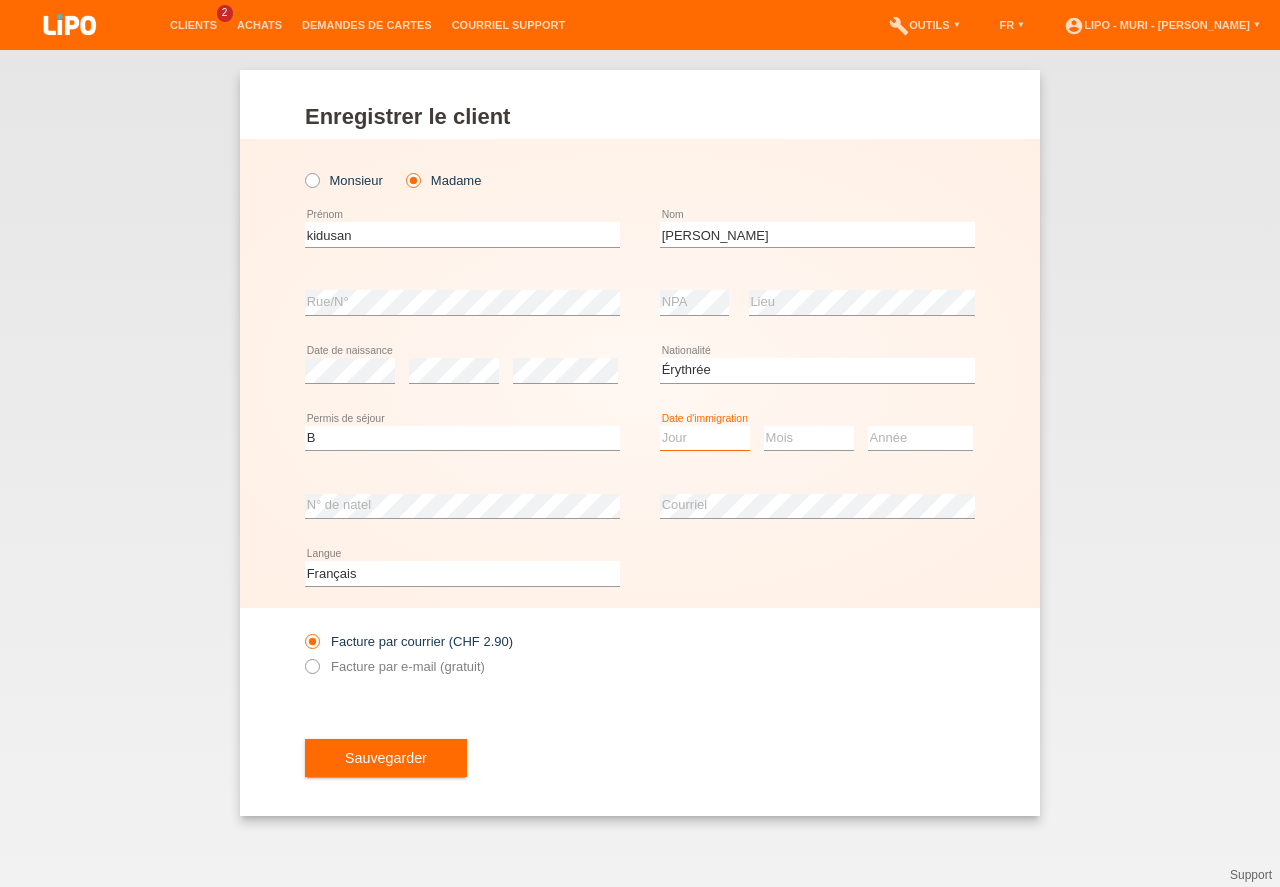 click on "Jour
01
02
03
04
05
06
07
08
09
10 11" at bounding box center (705, 438) 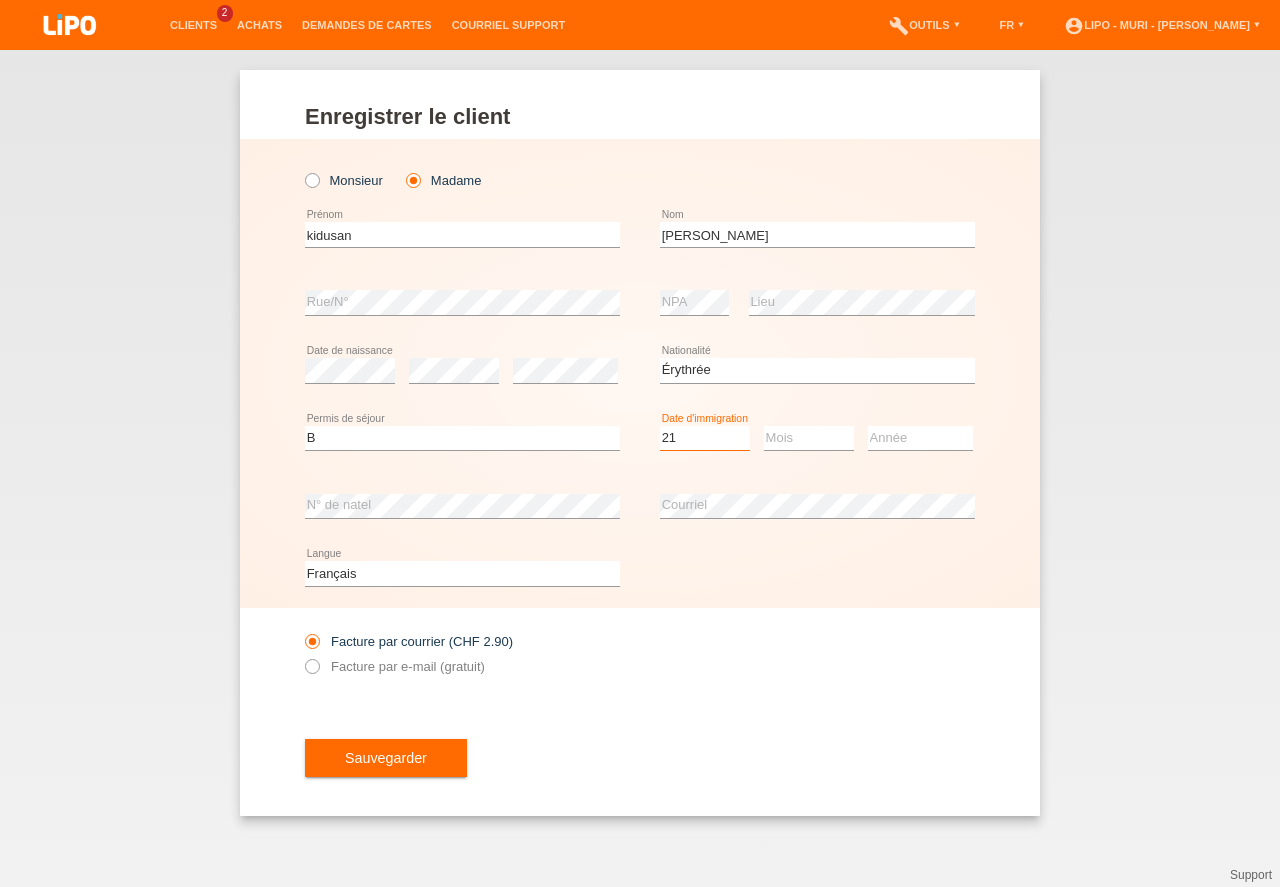 click on "21" at bounding box center [0, 0] 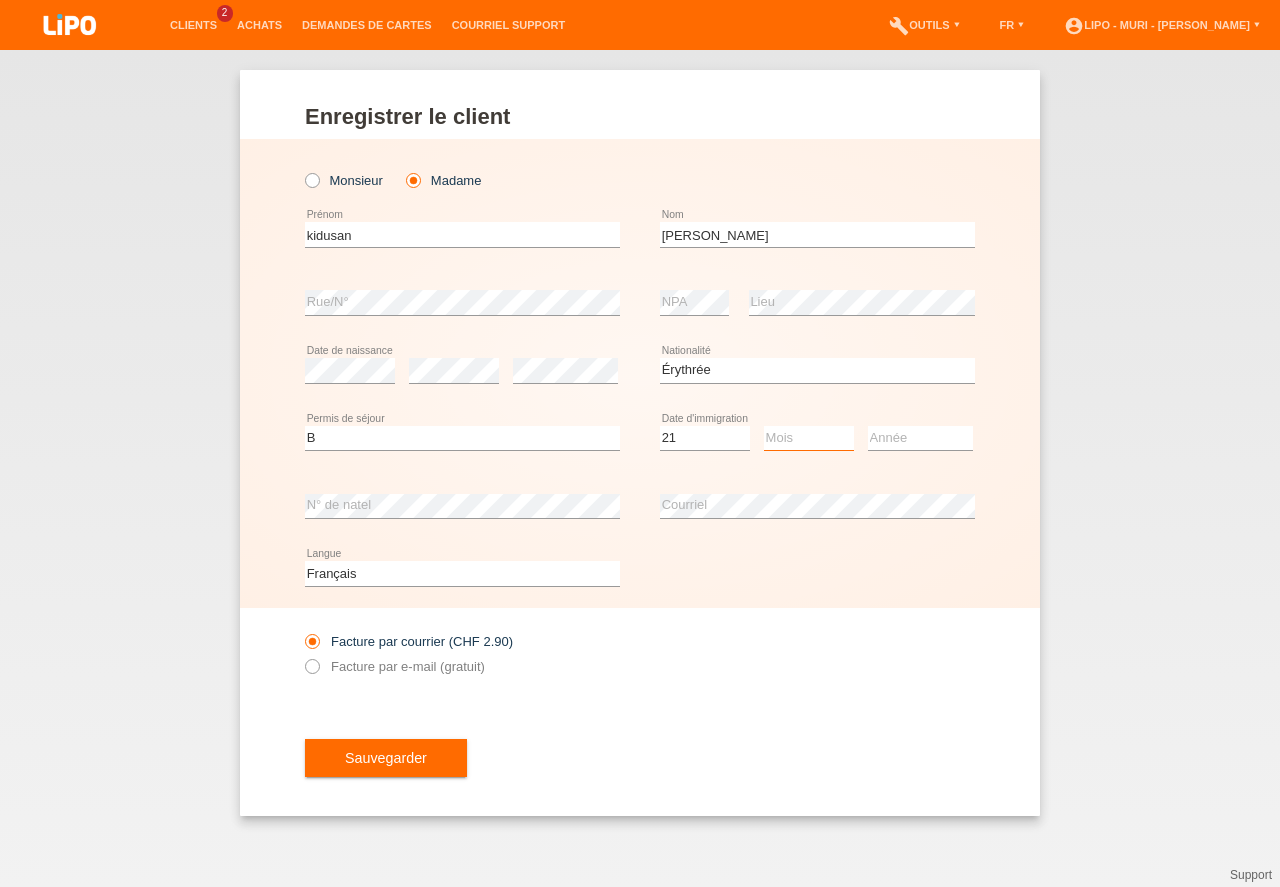 drag, startPoint x: 787, startPoint y: 590, endPoint x: 877, endPoint y: 451, distance: 165.59288 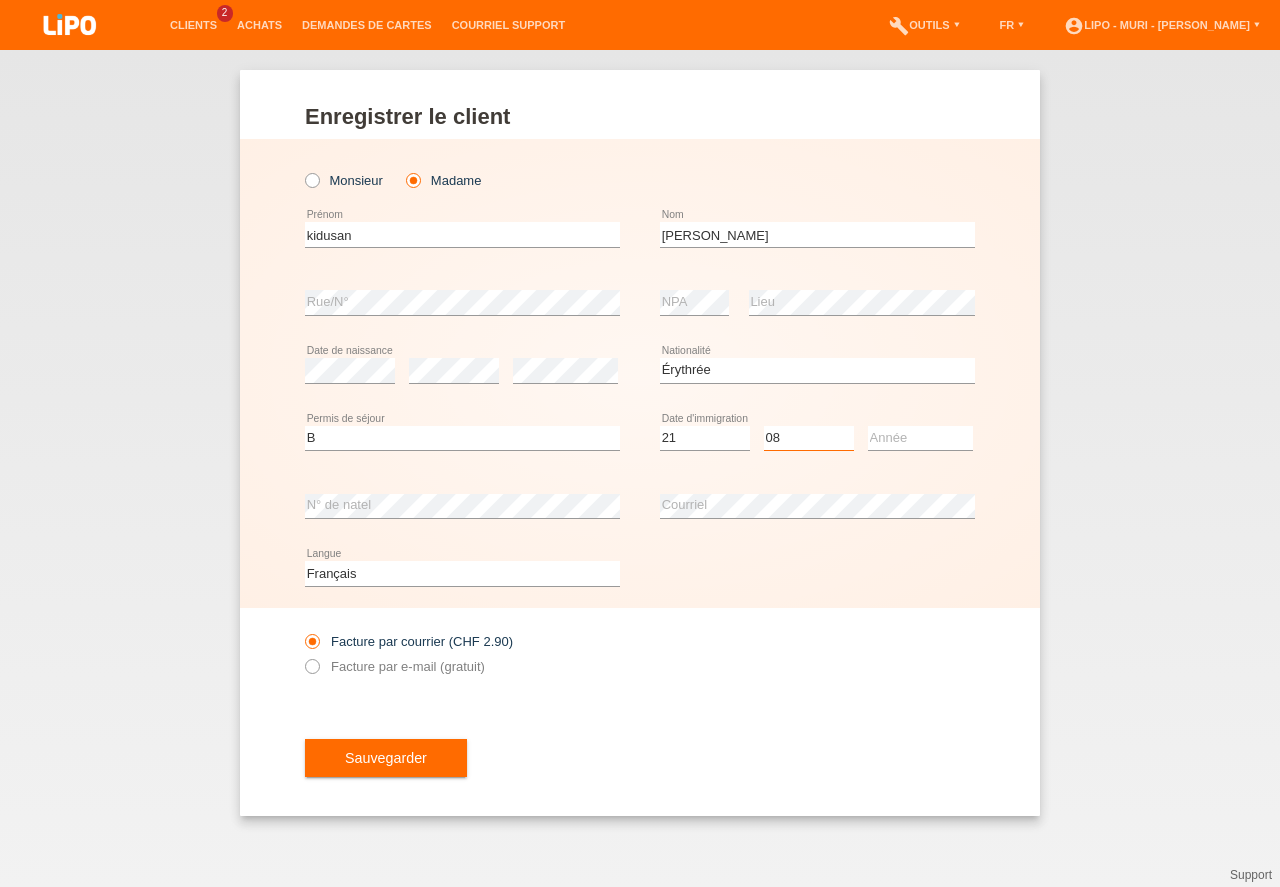 click on "08" at bounding box center [0, 0] 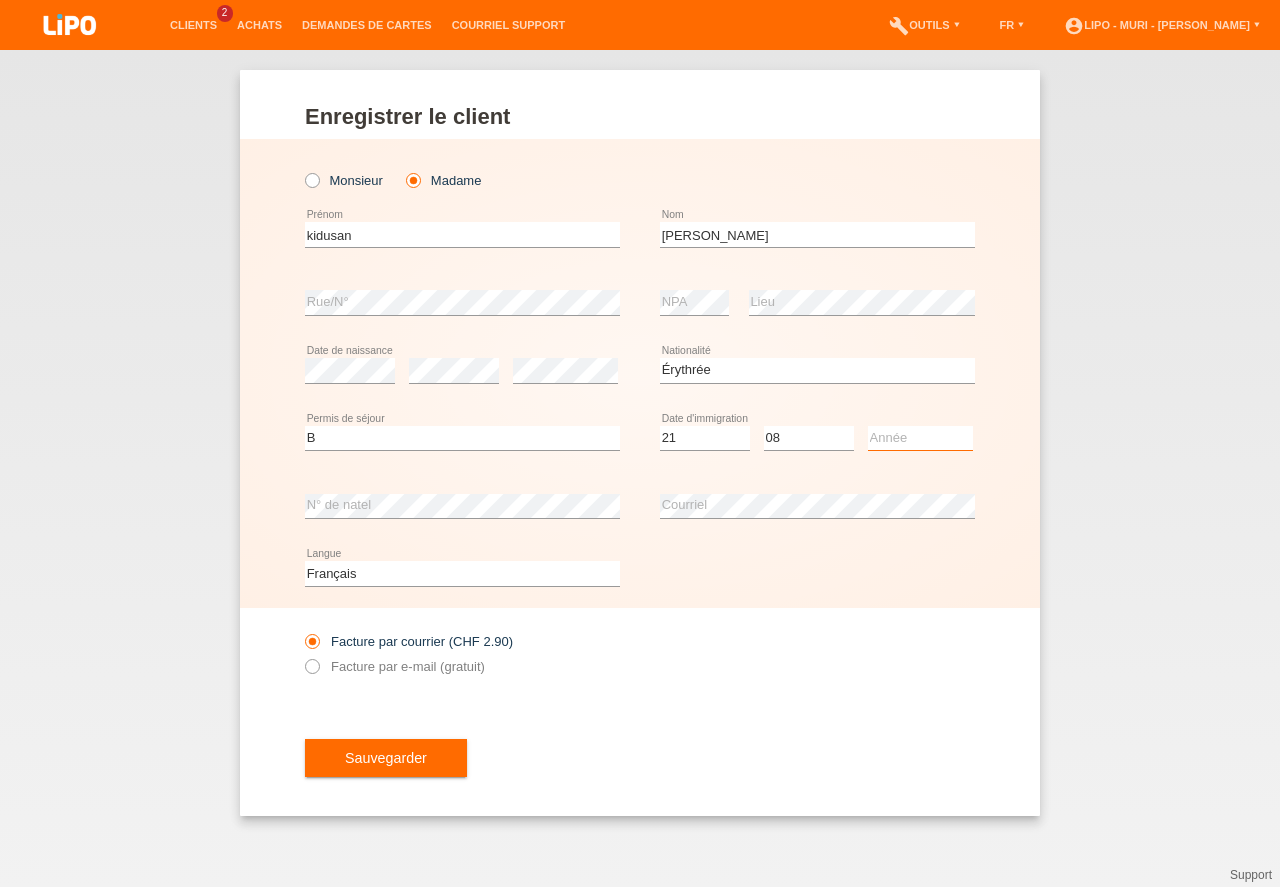 click on "Année
2025
2024
2023
2022
2021
2020
2019
2018
2017 2016 2015 2014 2013 2012 2011 2010 2009 2008 2007 2006 2005 2004 2003 2002 2001" at bounding box center [920, 438] 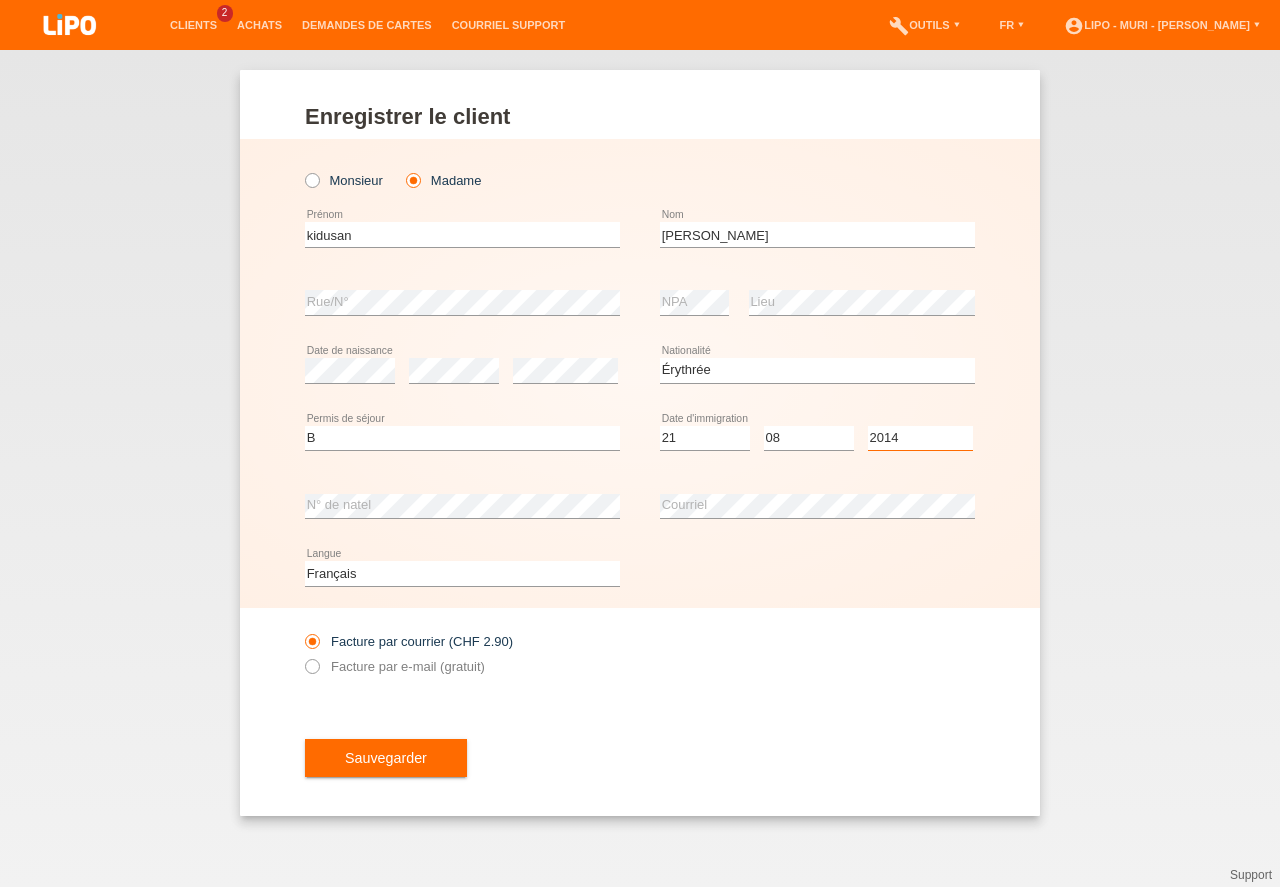 click on "2014" at bounding box center [0, 0] 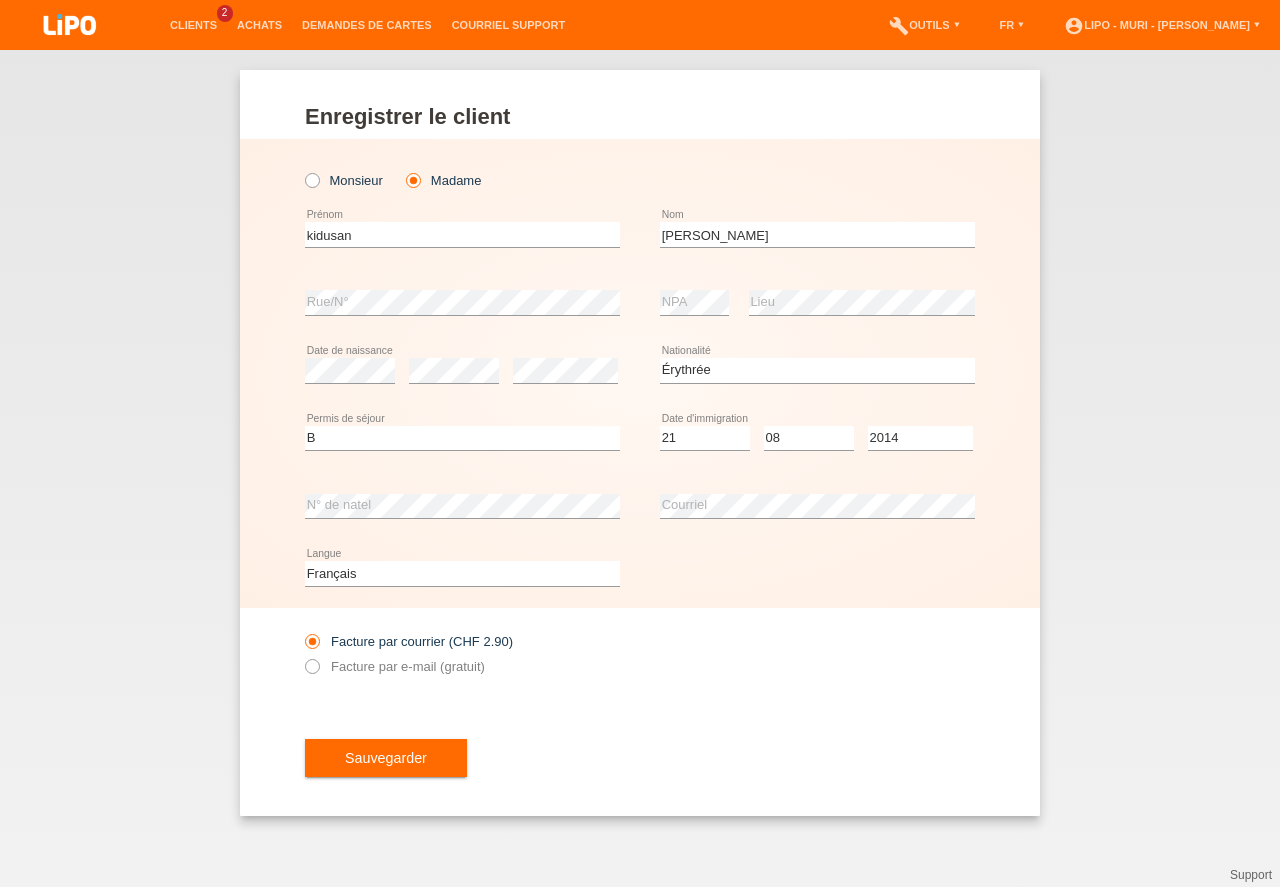 drag, startPoint x: 880, startPoint y: 694, endPoint x: 999, endPoint y: 639, distance: 131.09538 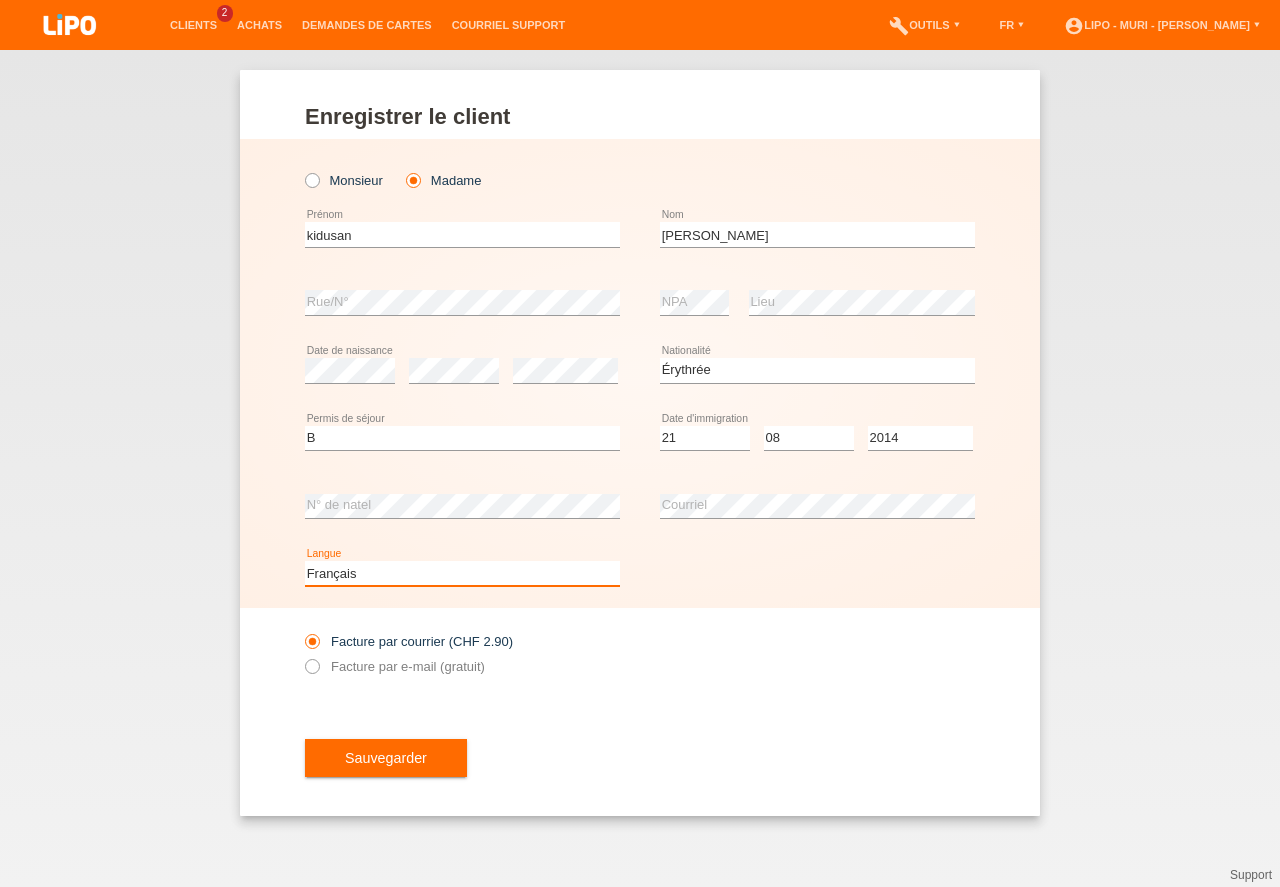 drag, startPoint x: 340, startPoint y: 575, endPoint x: 349, endPoint y: 586, distance: 14.21267 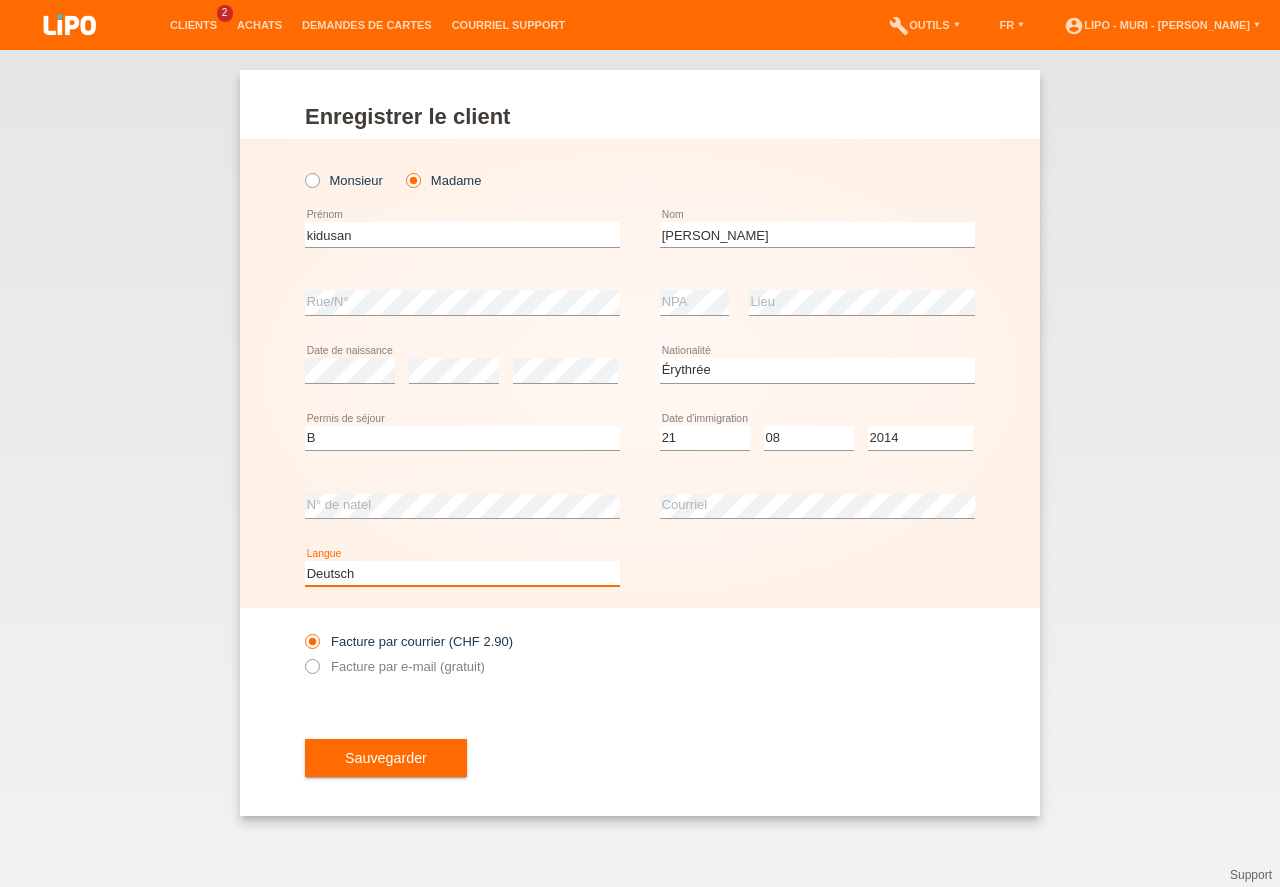 click on "Deutsch" at bounding box center [0, 0] 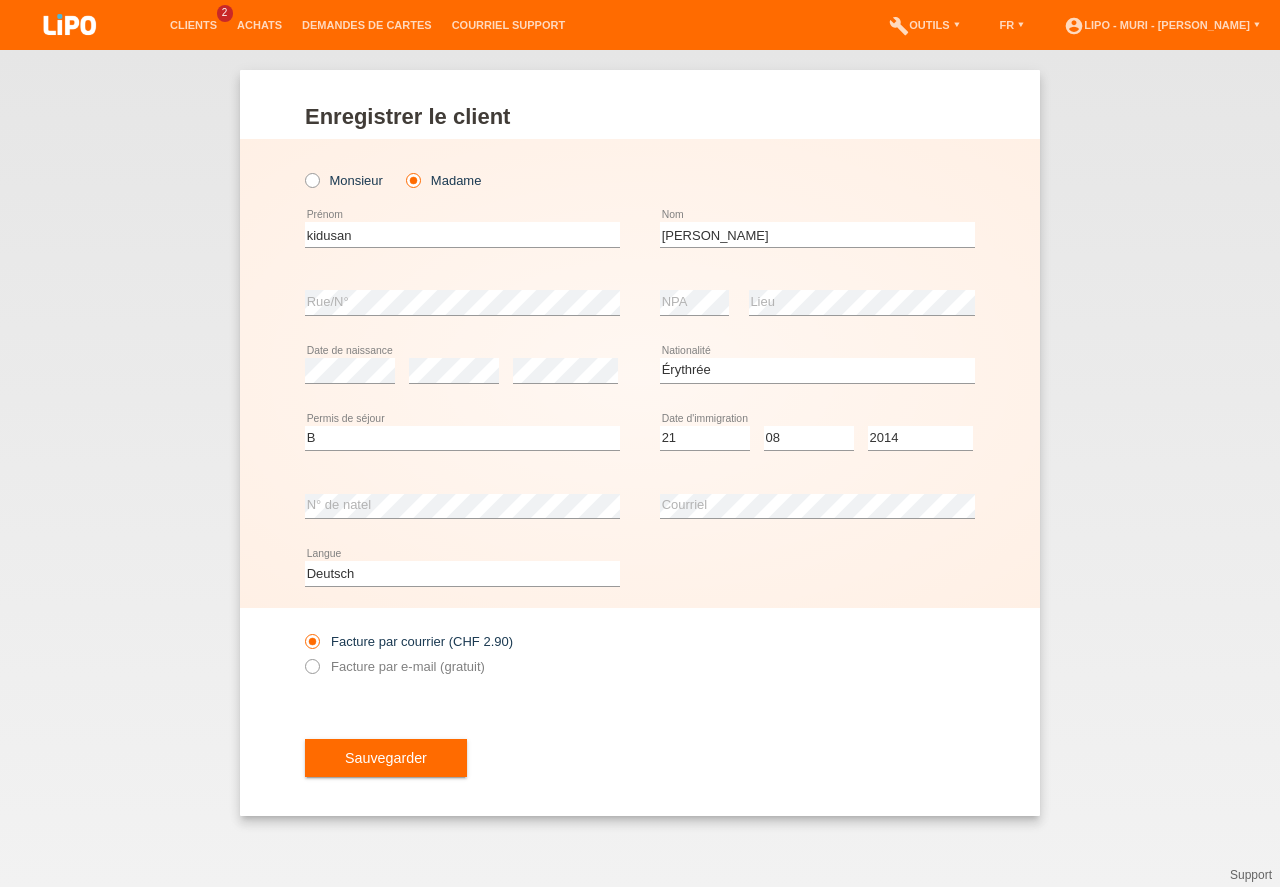 click on "Sauvegarder" at bounding box center [640, 758] 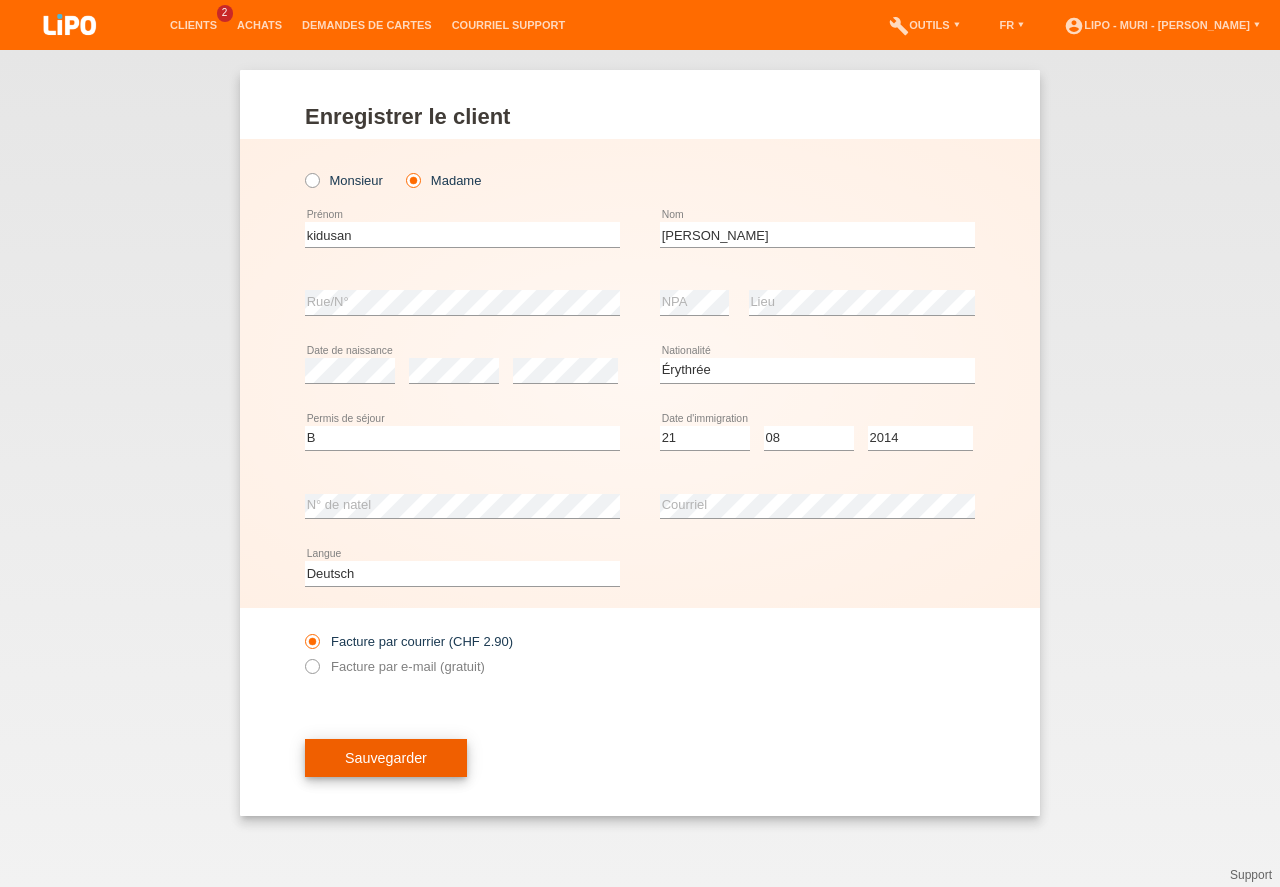 click on "Sauvegarder" at bounding box center [386, 758] 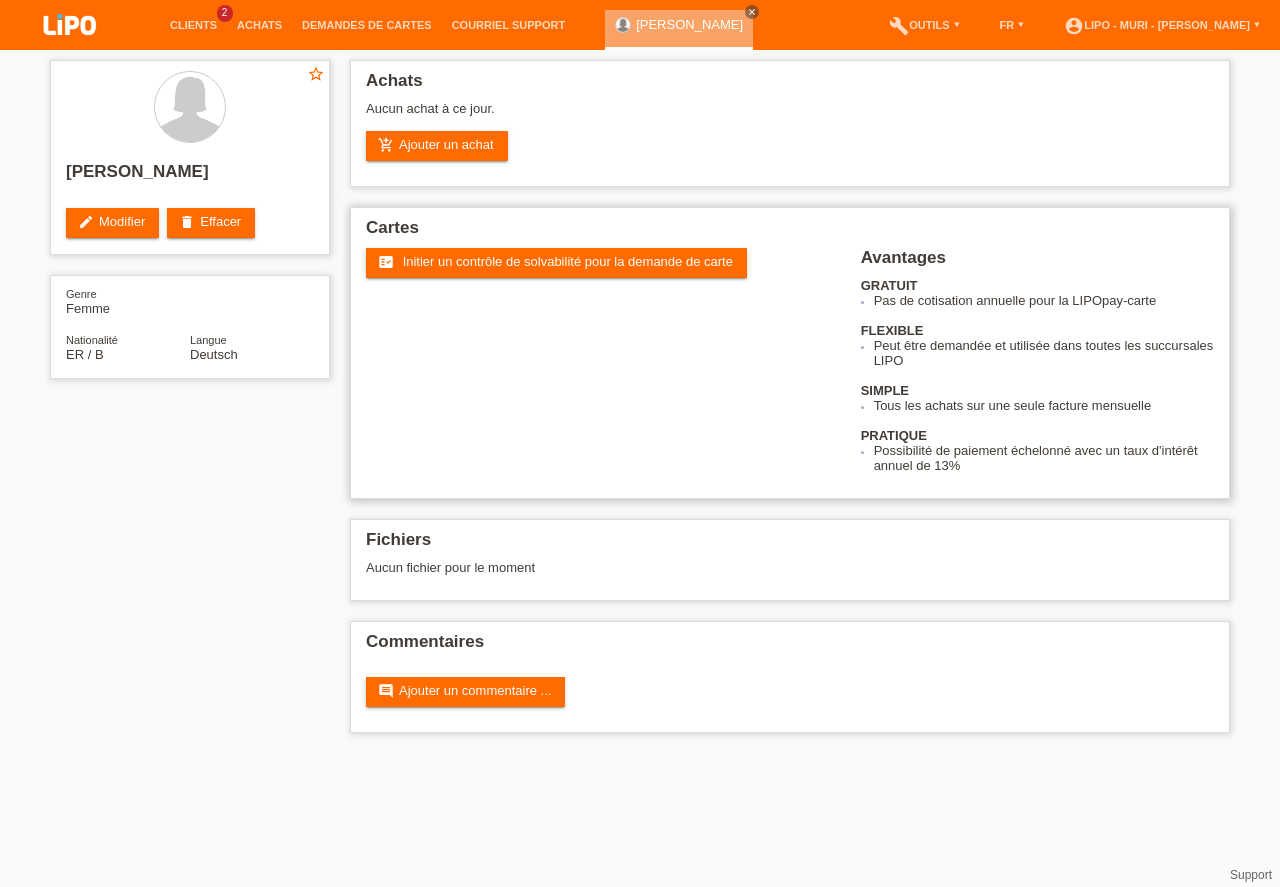 scroll, scrollTop: 0, scrollLeft: 0, axis: both 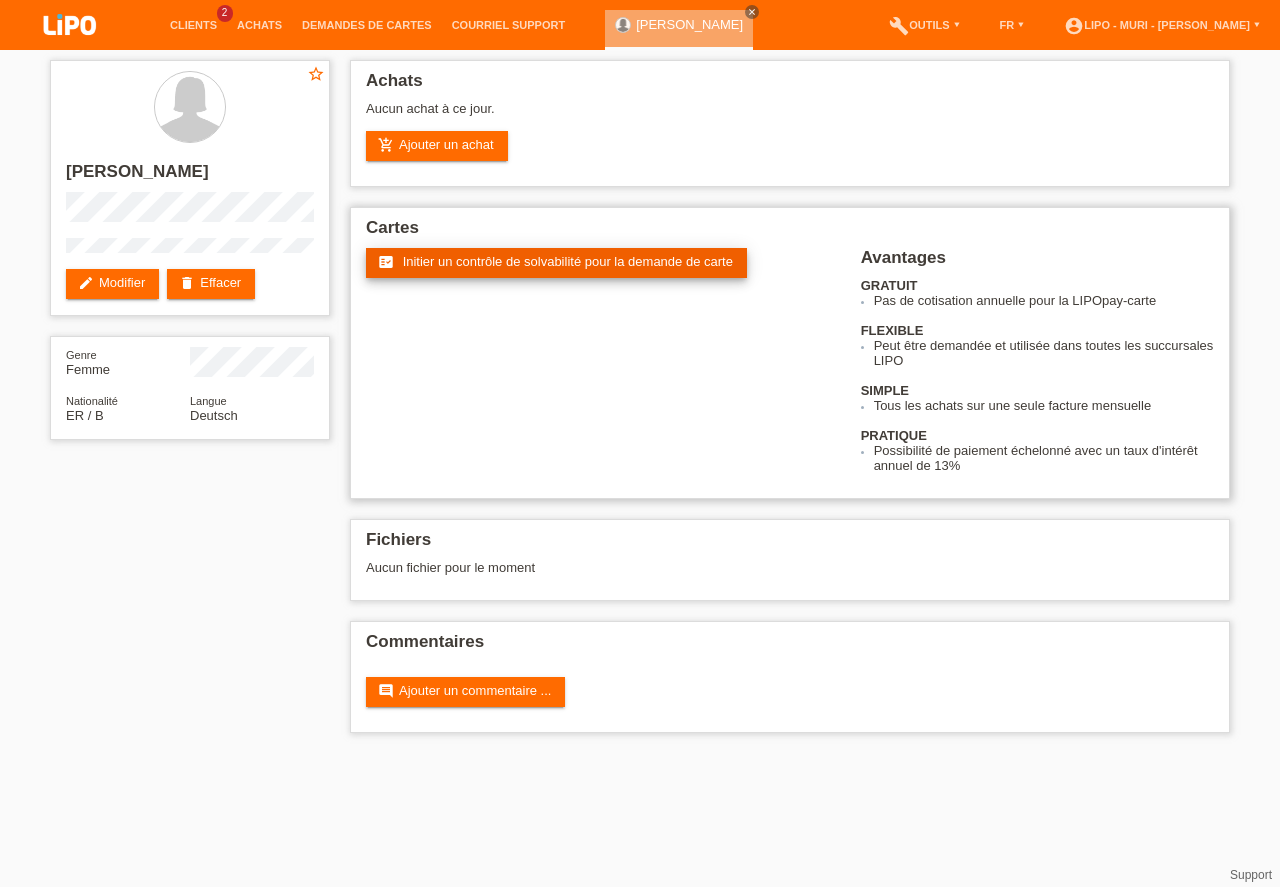 click on "Initier un contrôle de solvabilité pour la demande de carte" at bounding box center (568, 261) 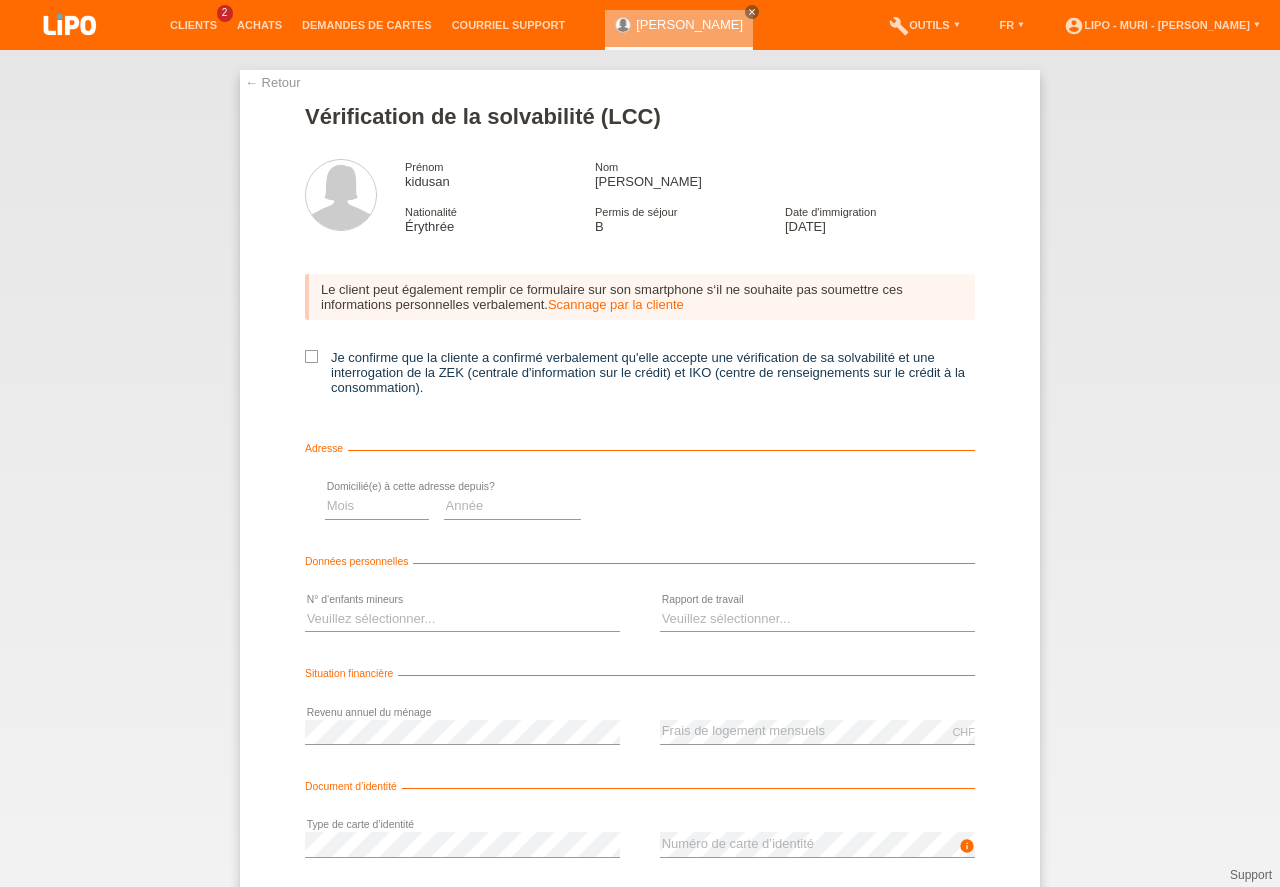 scroll, scrollTop: 0, scrollLeft: 0, axis: both 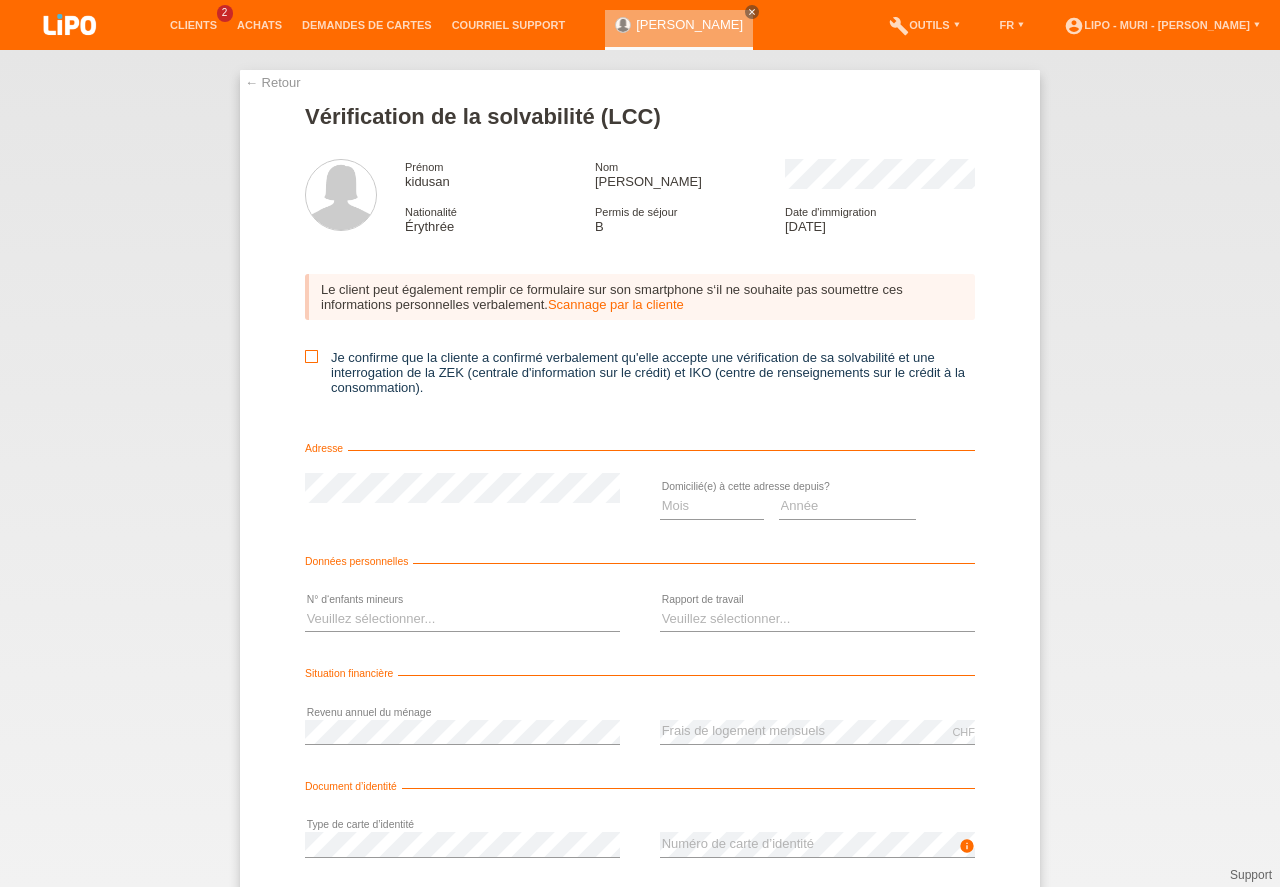 click at bounding box center (311, 356) 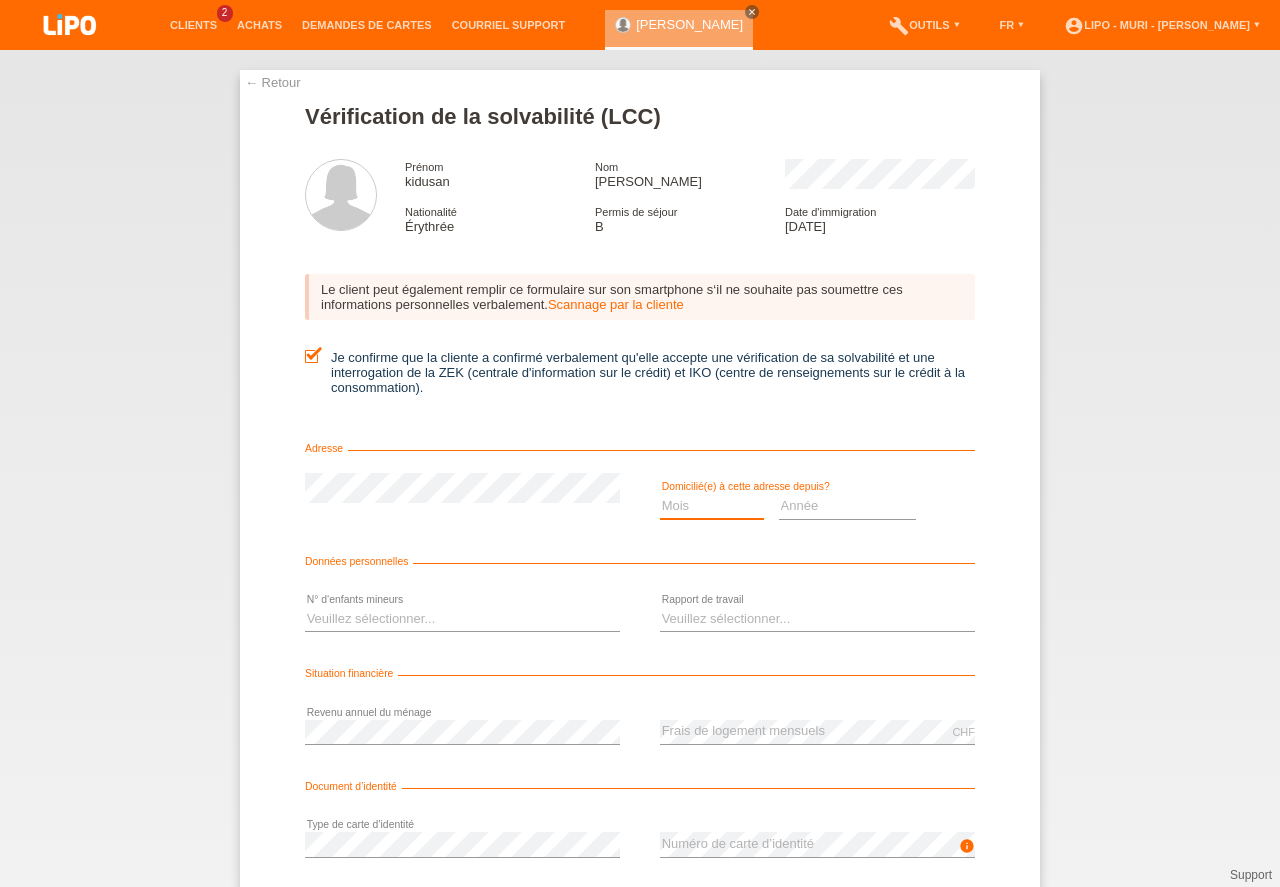 click on "Mois
01
02
03
04
05
06
07
08
09
10" at bounding box center [712, 506] 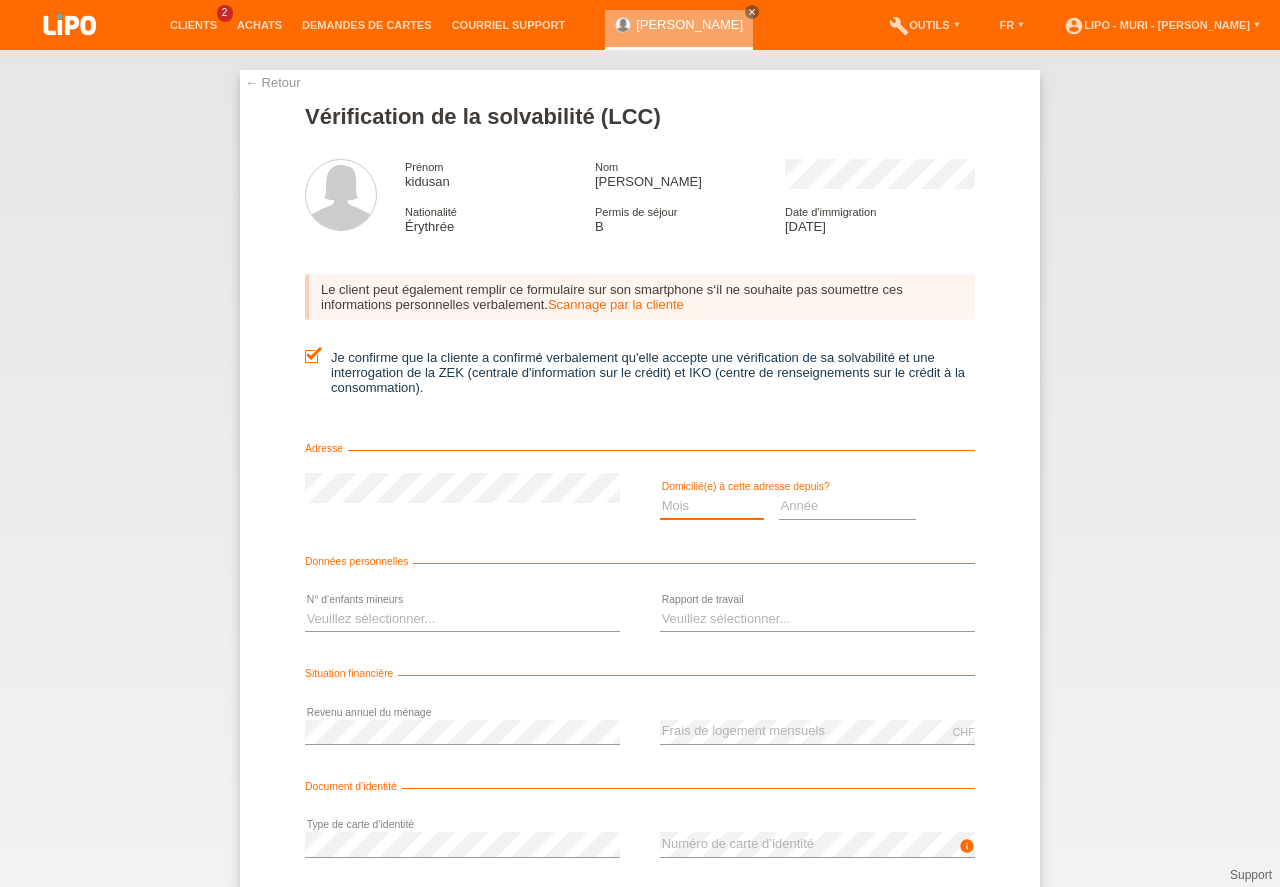 select on "06" 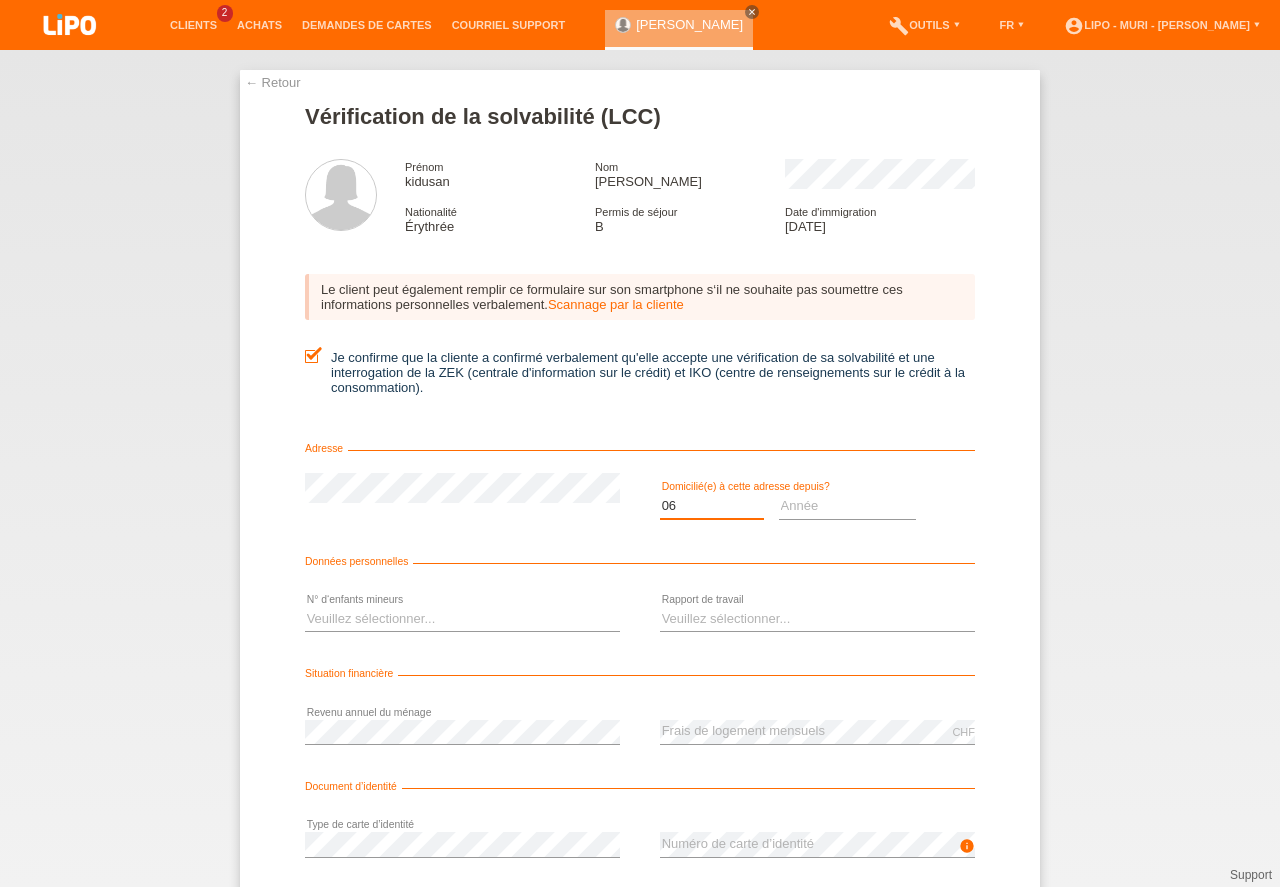 click on "06" at bounding box center (0, 0) 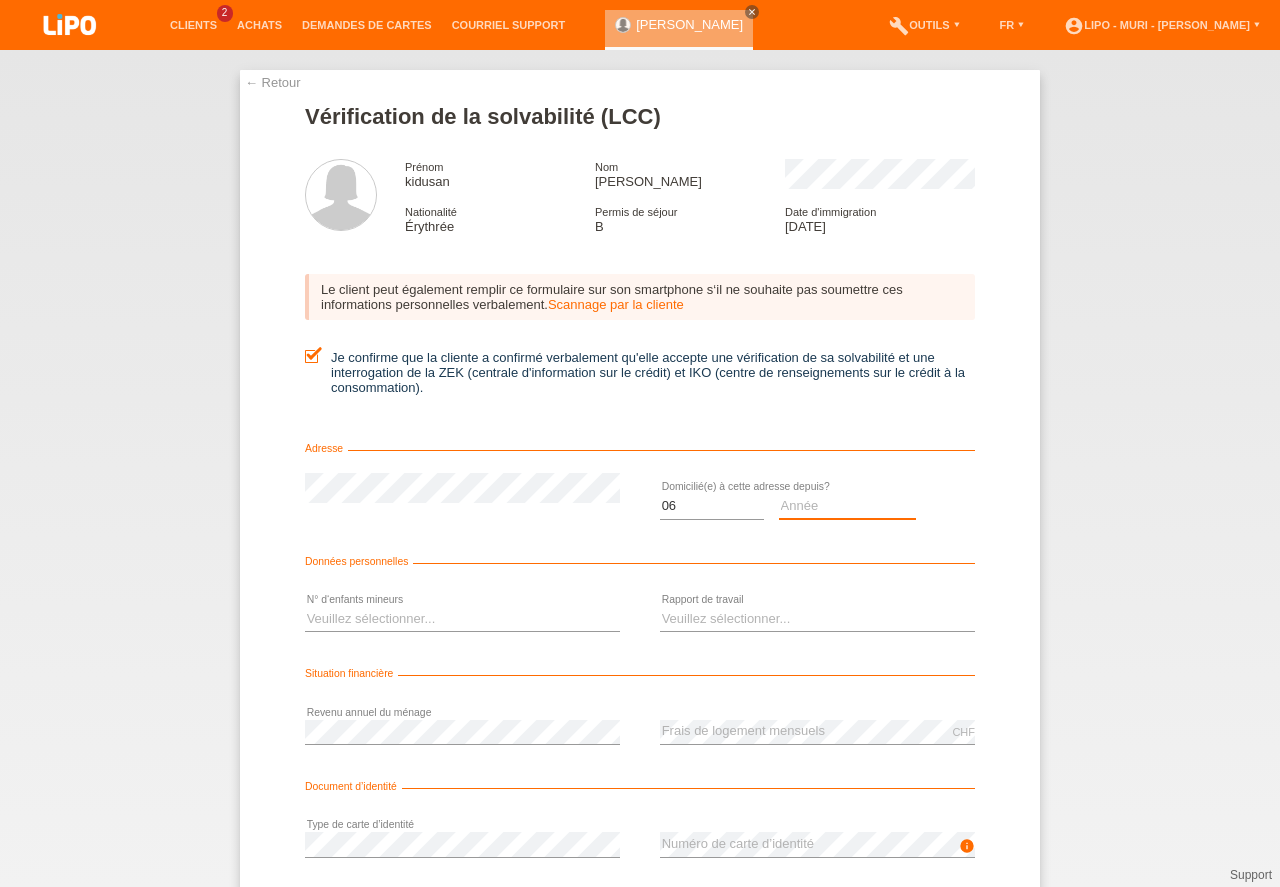click on "Année
2025
2024
2023
2022
2021
2020
2019
2018
2017
2016 2015 2014 2013 2012 2011 2010 2009 2008 2007 2006 2005 2004 2003" at bounding box center (848, 506) 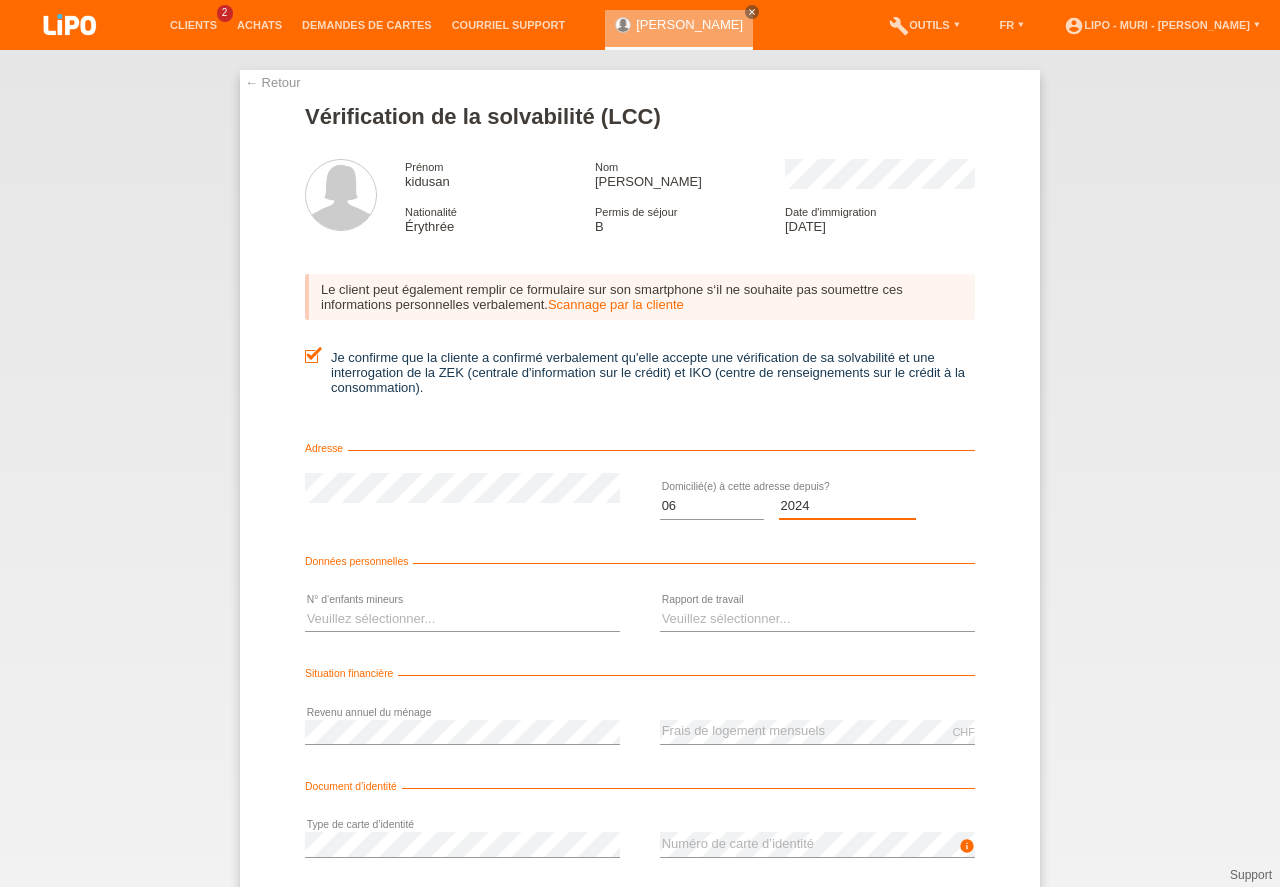 click on "2024" at bounding box center (0, 0) 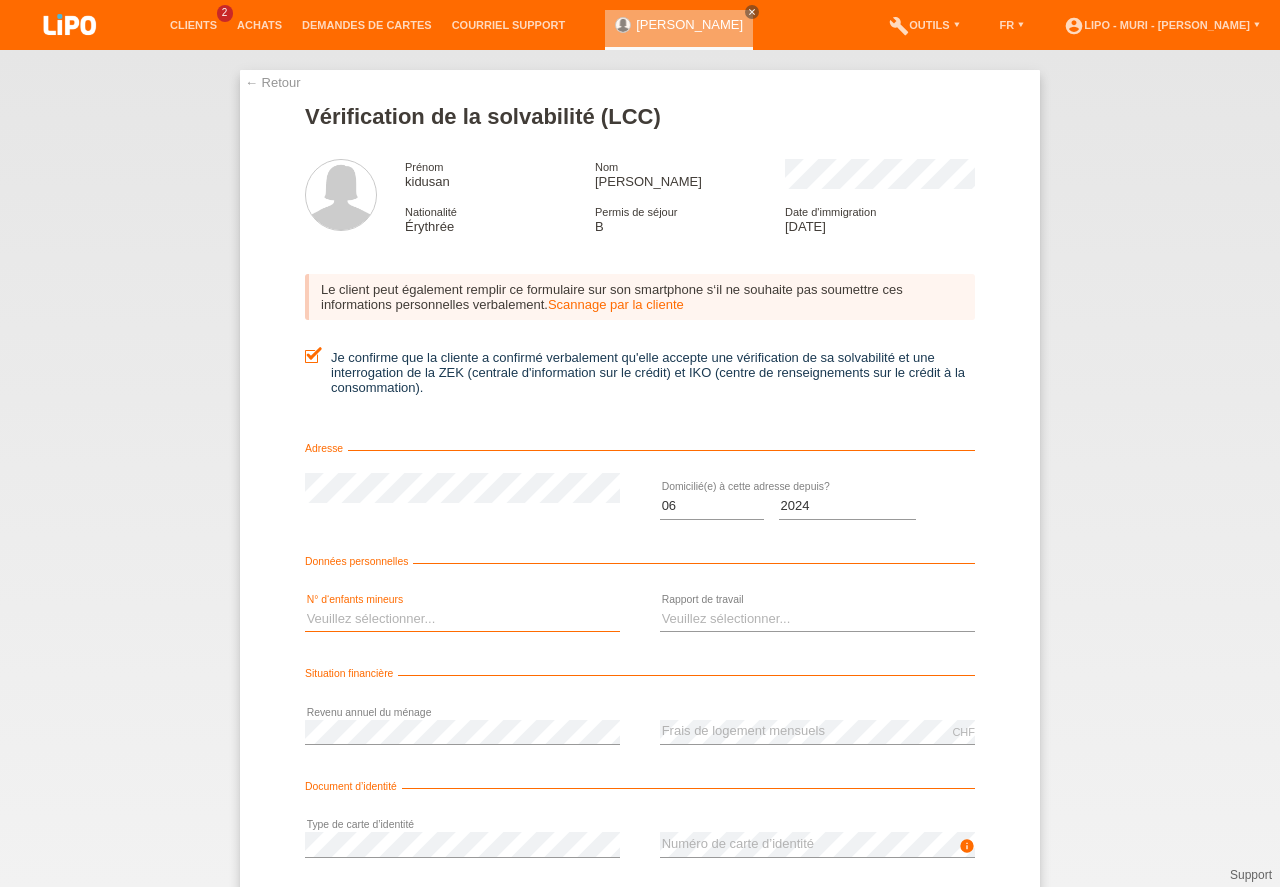 click on "Veuillez sélectionner...
0
1
2
3
4
5
6
7
8
9" at bounding box center [462, 619] 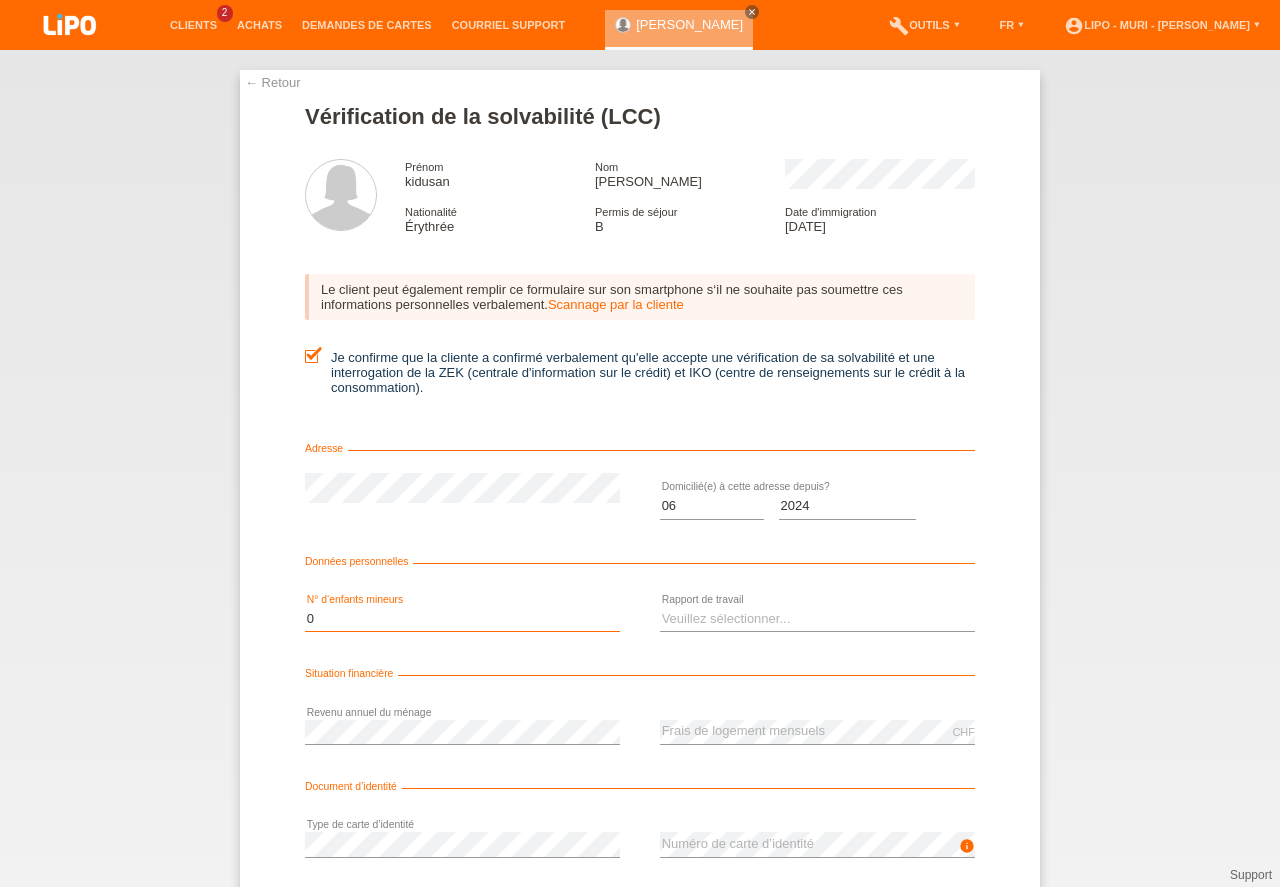 click on "0" at bounding box center (0, 0) 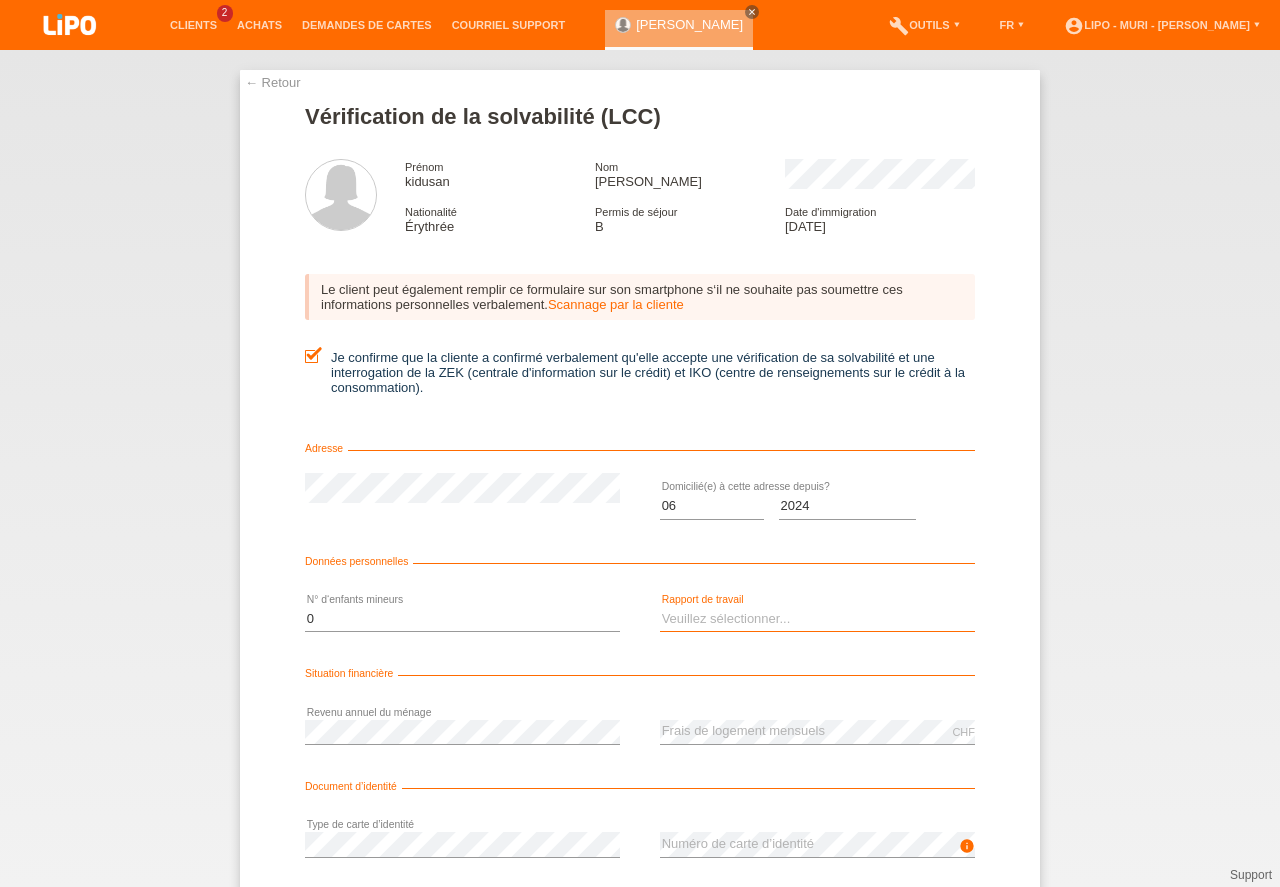 click on "Veuillez sélectionner...
A durée indéterminée
A durée déterminée
Apprenti/étudiant
Retraité(e)
Sans activité lucrative
Femme/homme au foyer
Indépendant(e)" at bounding box center [817, 619] 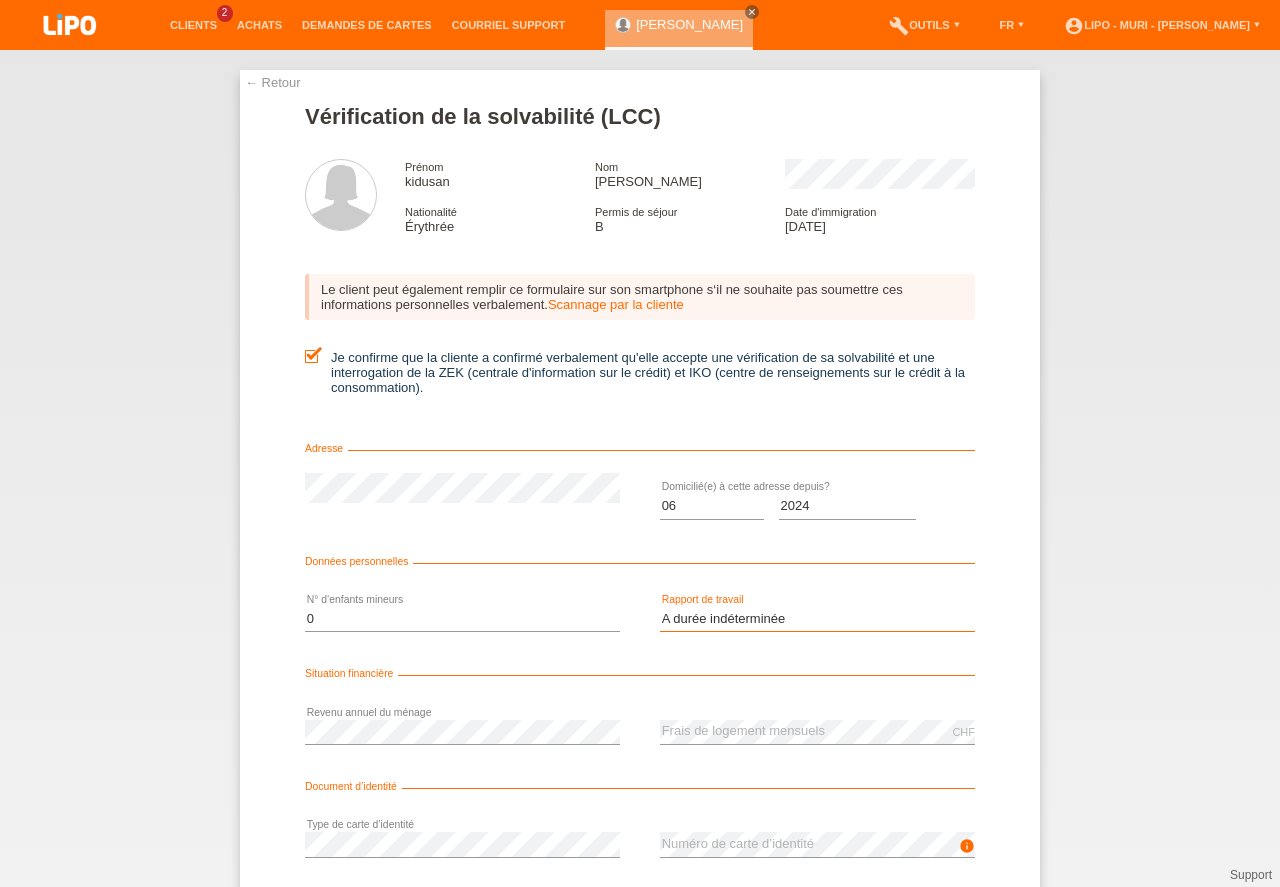 click on "A durée indéterminée" at bounding box center [0, 0] 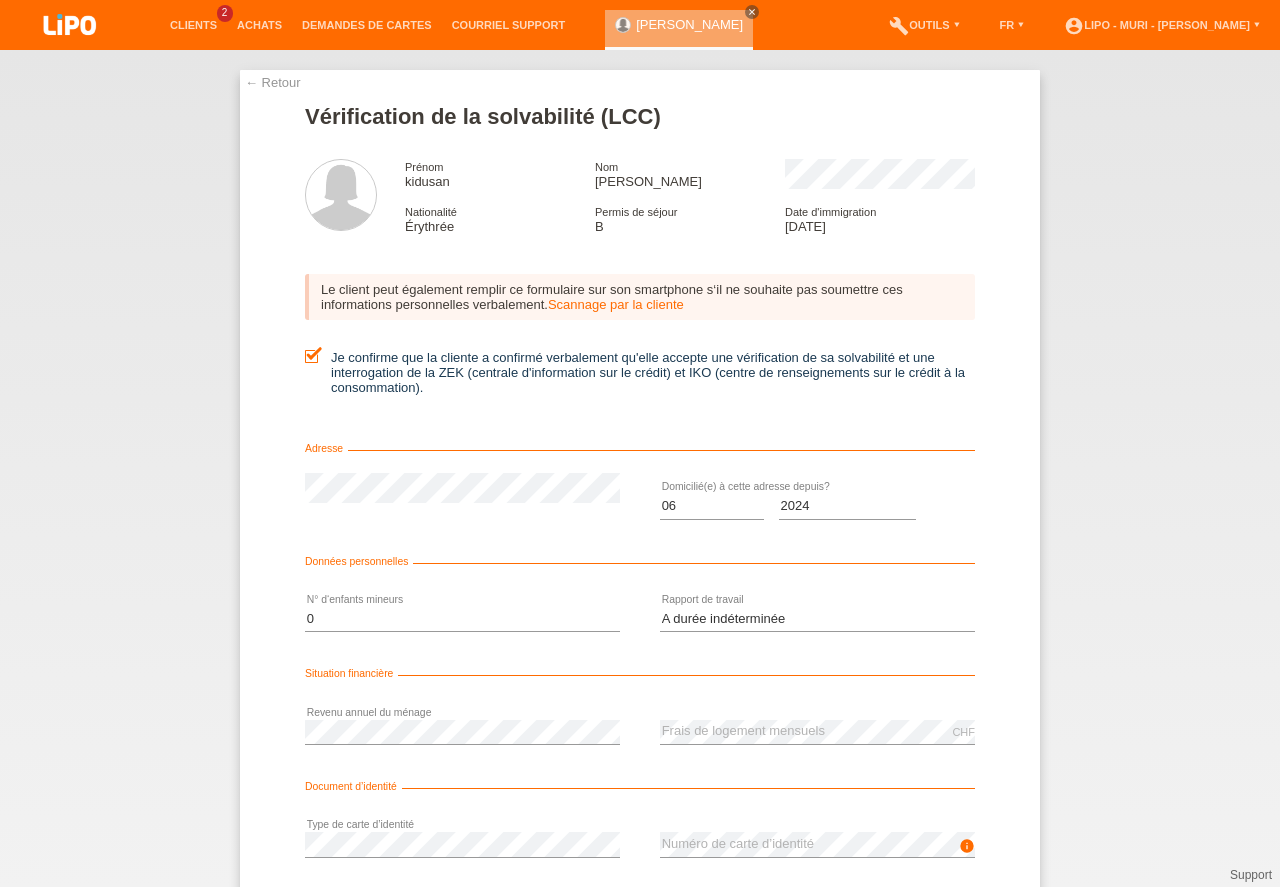 click on "info
error
Numéro de carte d’identité" at bounding box center [817, 845] 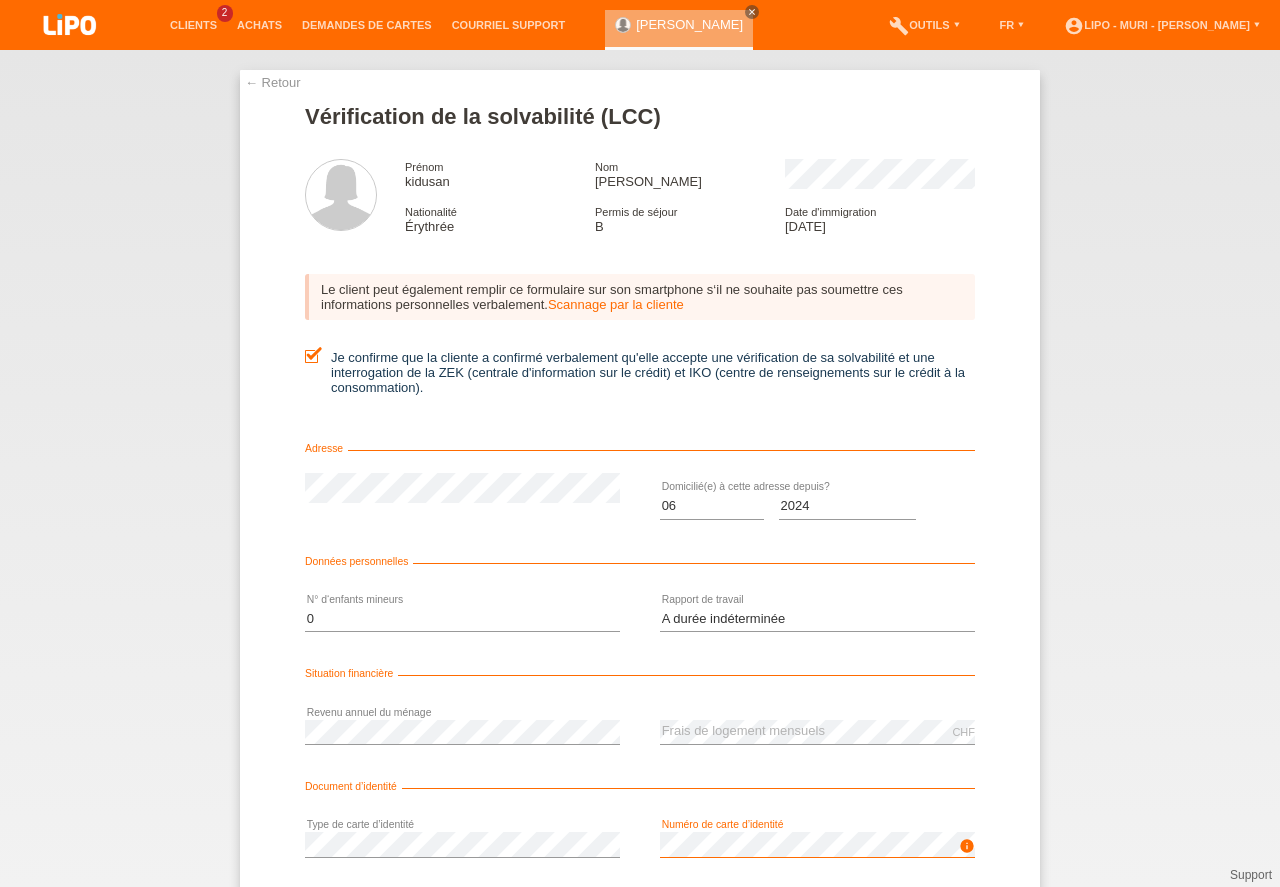 scroll, scrollTop: 132, scrollLeft: 0, axis: vertical 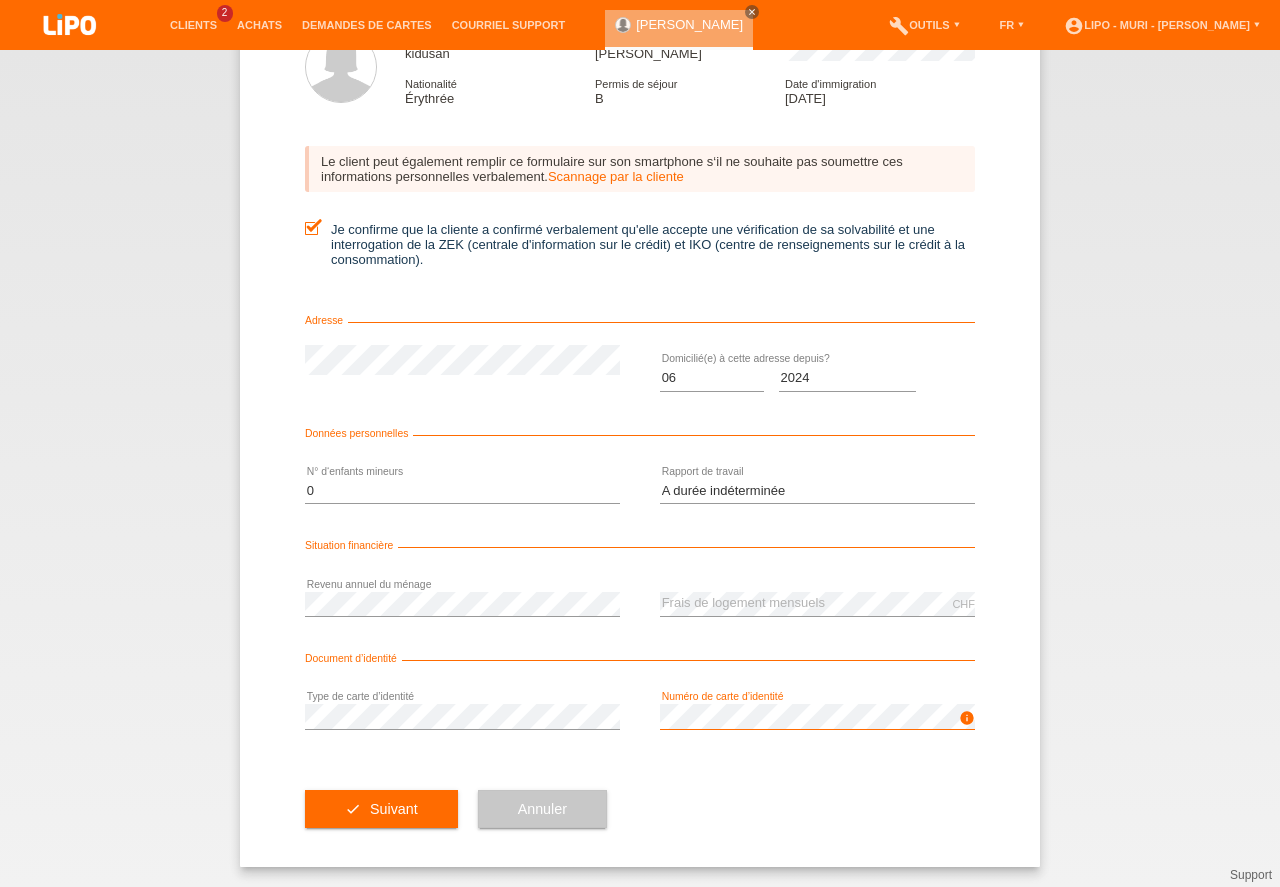 drag, startPoint x: 1279, startPoint y: 696, endPoint x: 1279, endPoint y: 926, distance: 230 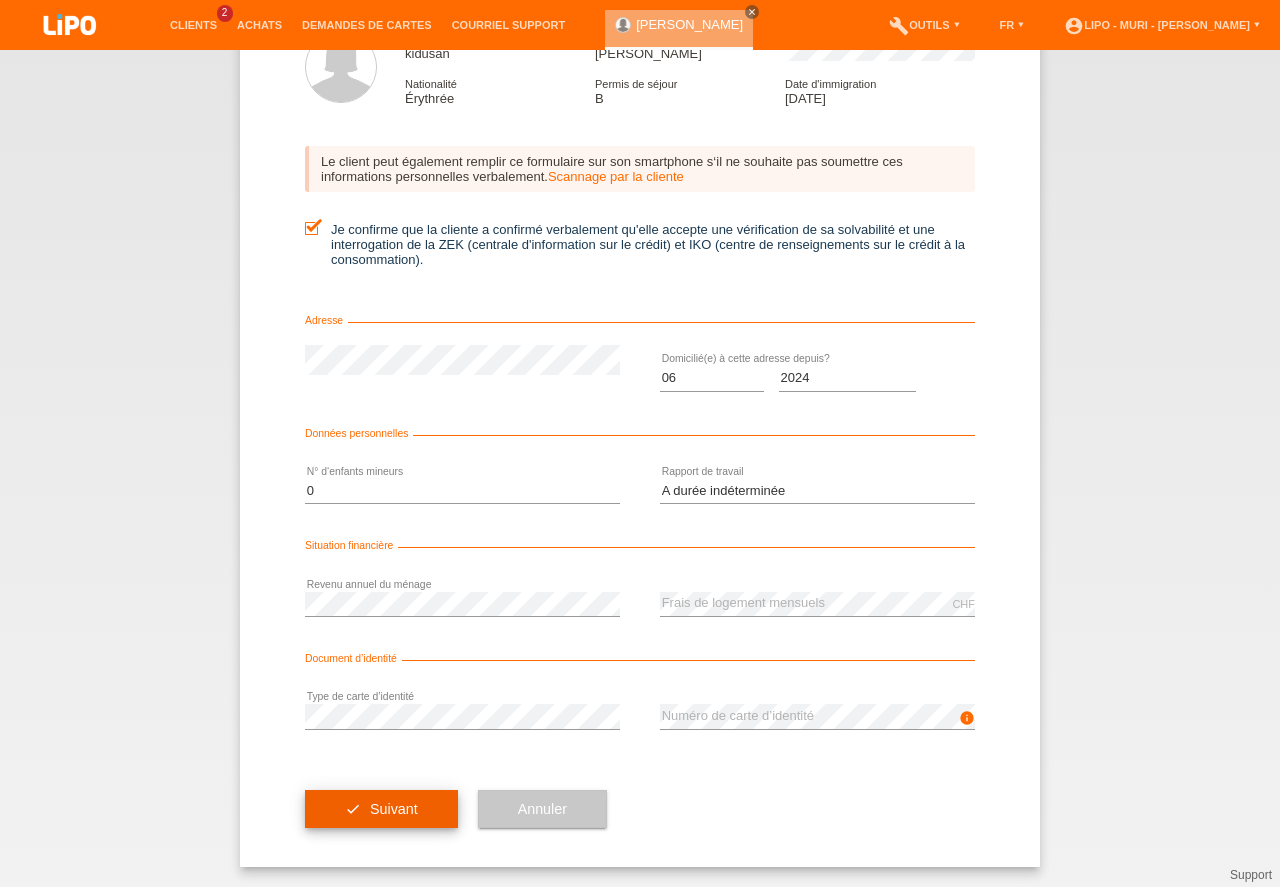 click on "check   Suivant" at bounding box center (381, 809) 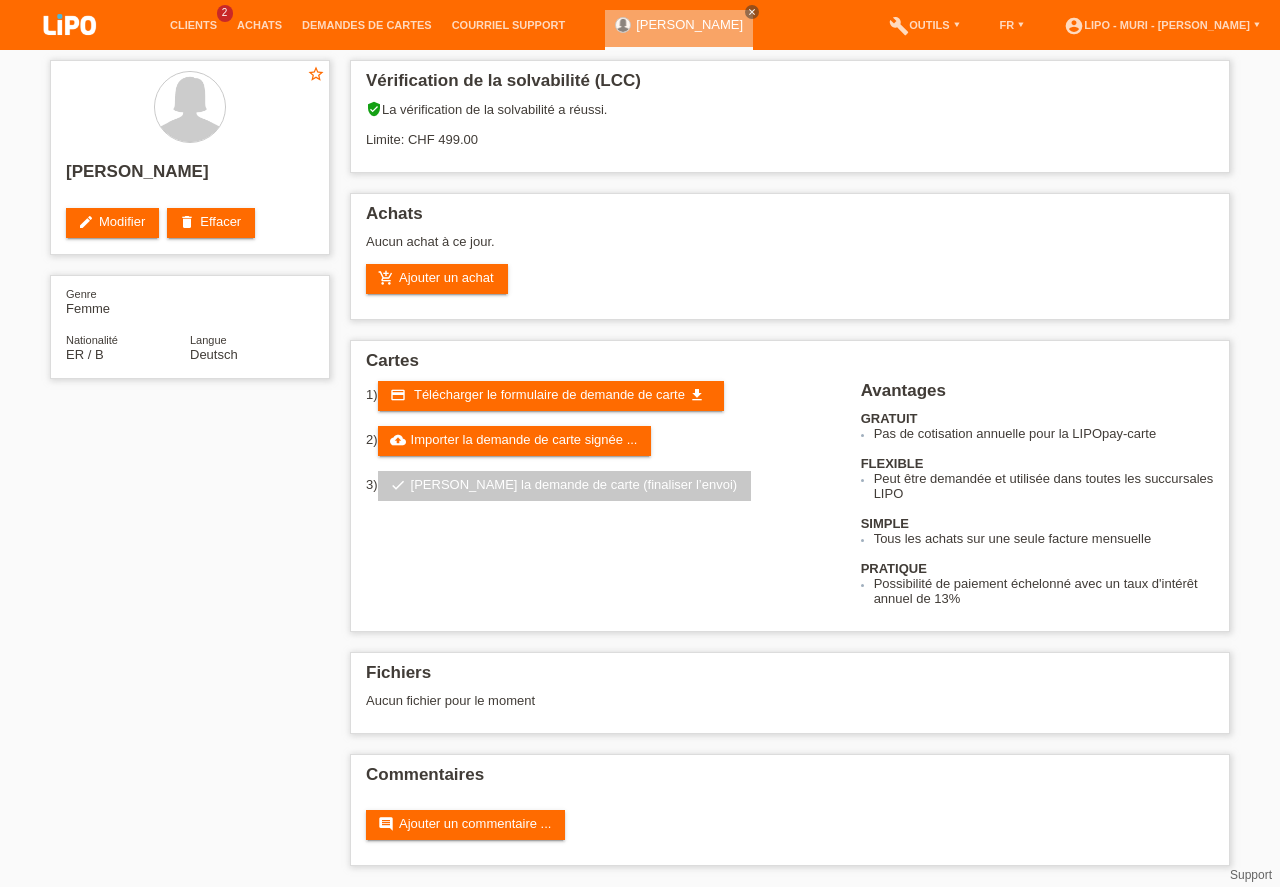 scroll, scrollTop: 0, scrollLeft: 0, axis: both 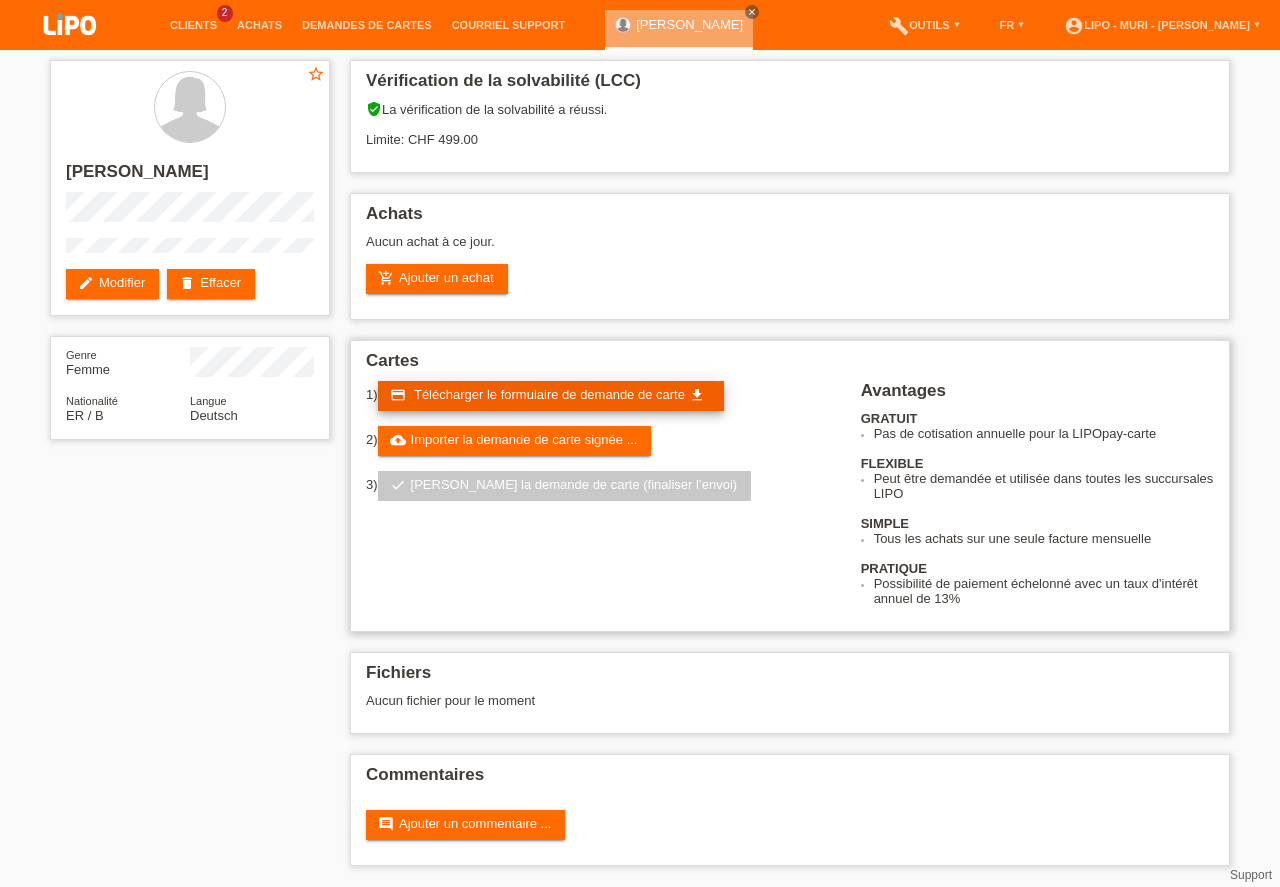 click on "credit_card
Télécharger le formulaire de demande de carte
get_app" at bounding box center [551, 396] 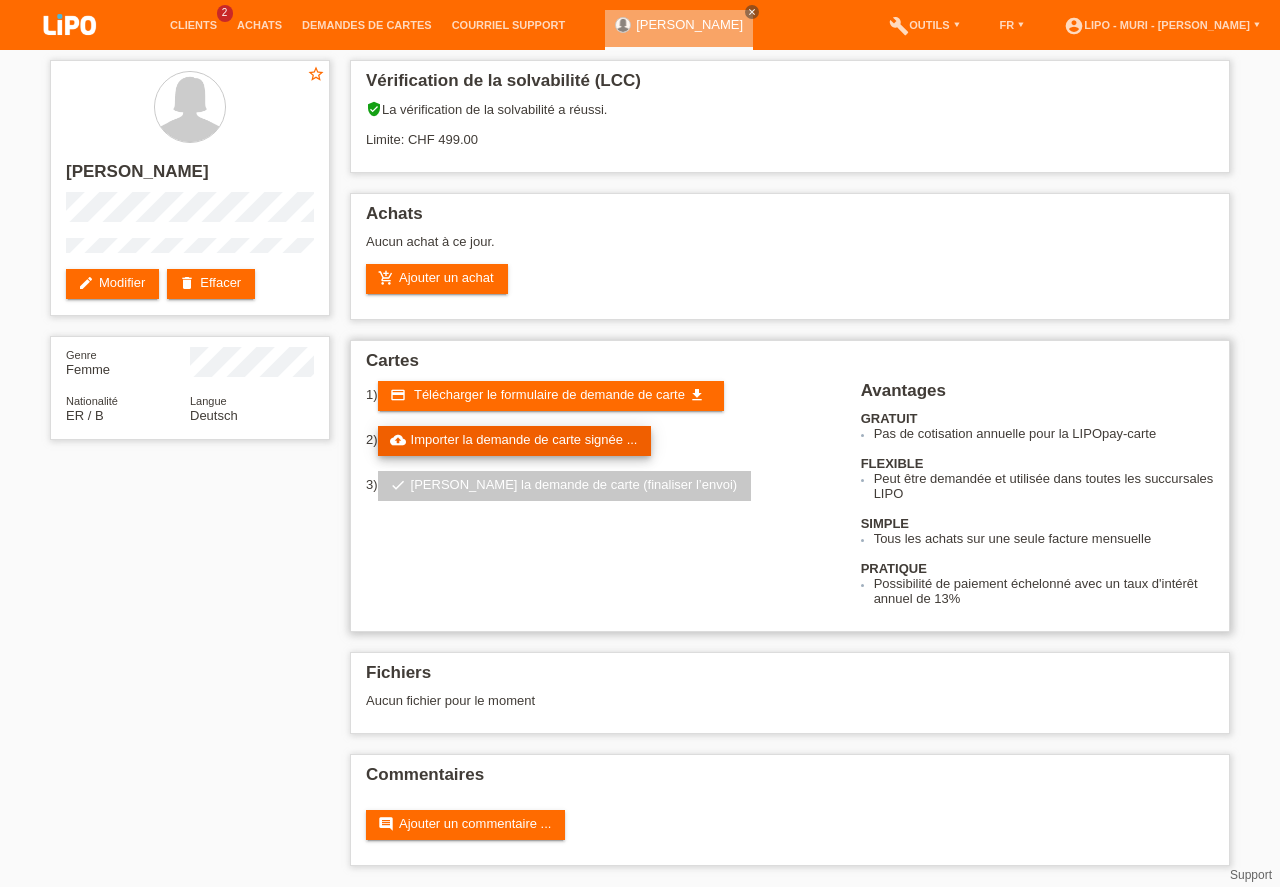 click on "cloud_upload  Importer la demande de carte signée ..." at bounding box center (515, 441) 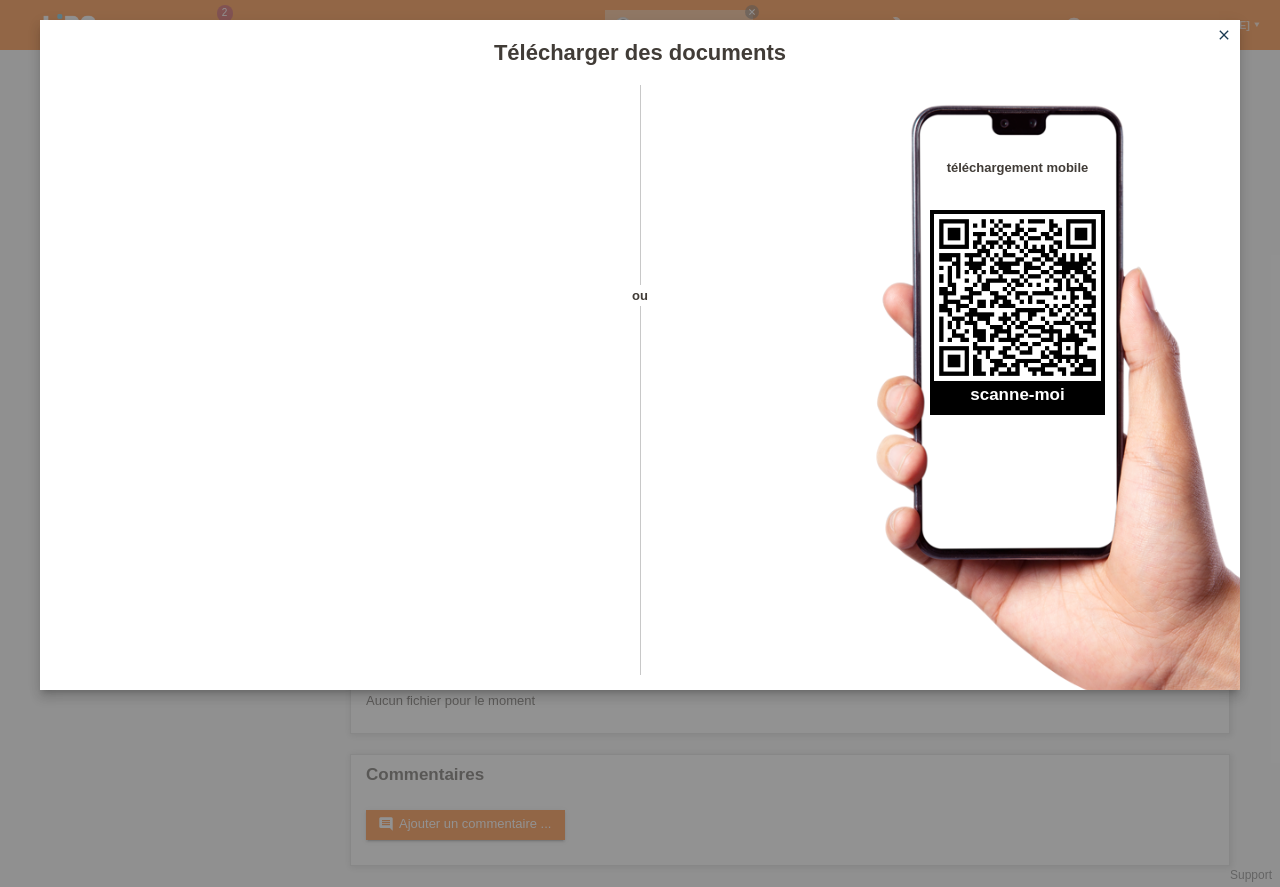 click on "close" at bounding box center [1224, 35] 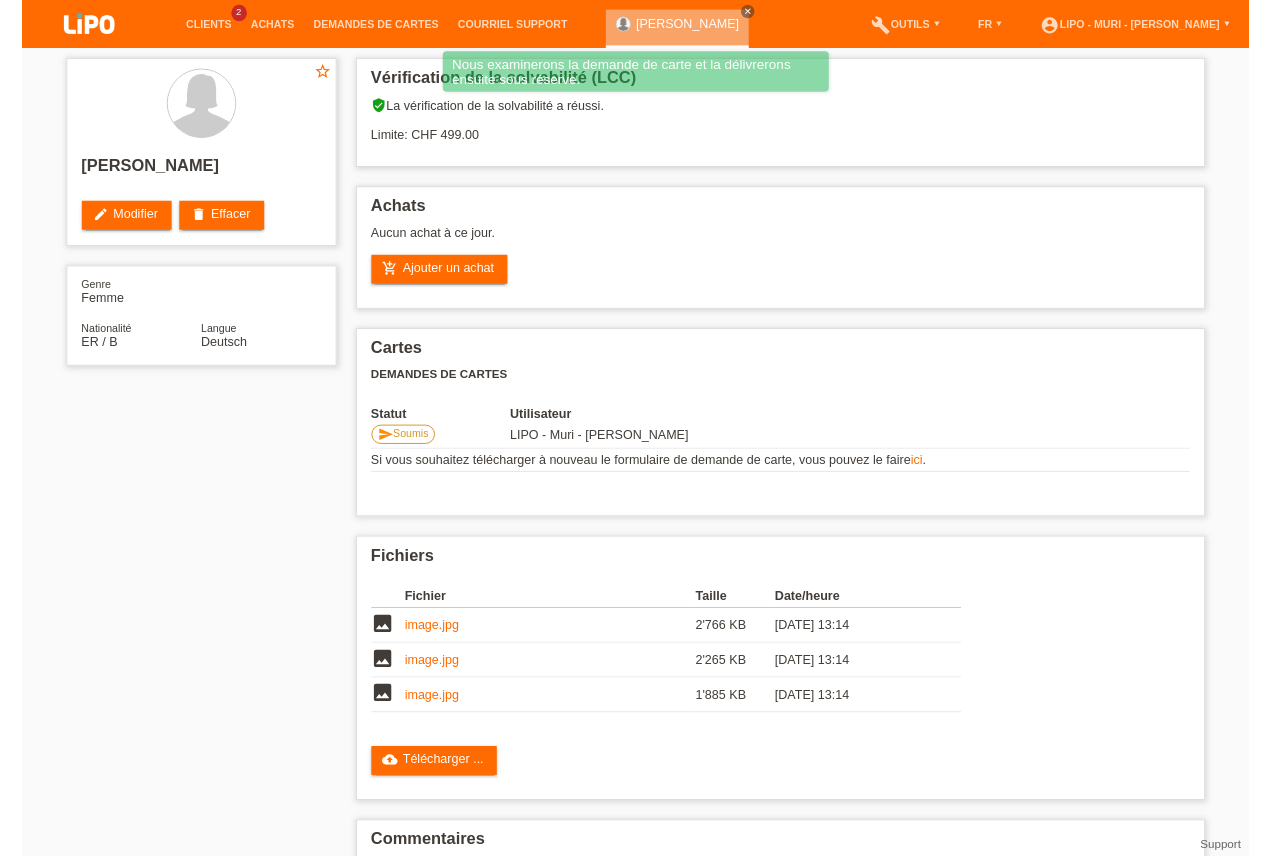 scroll, scrollTop: 0, scrollLeft: 0, axis: both 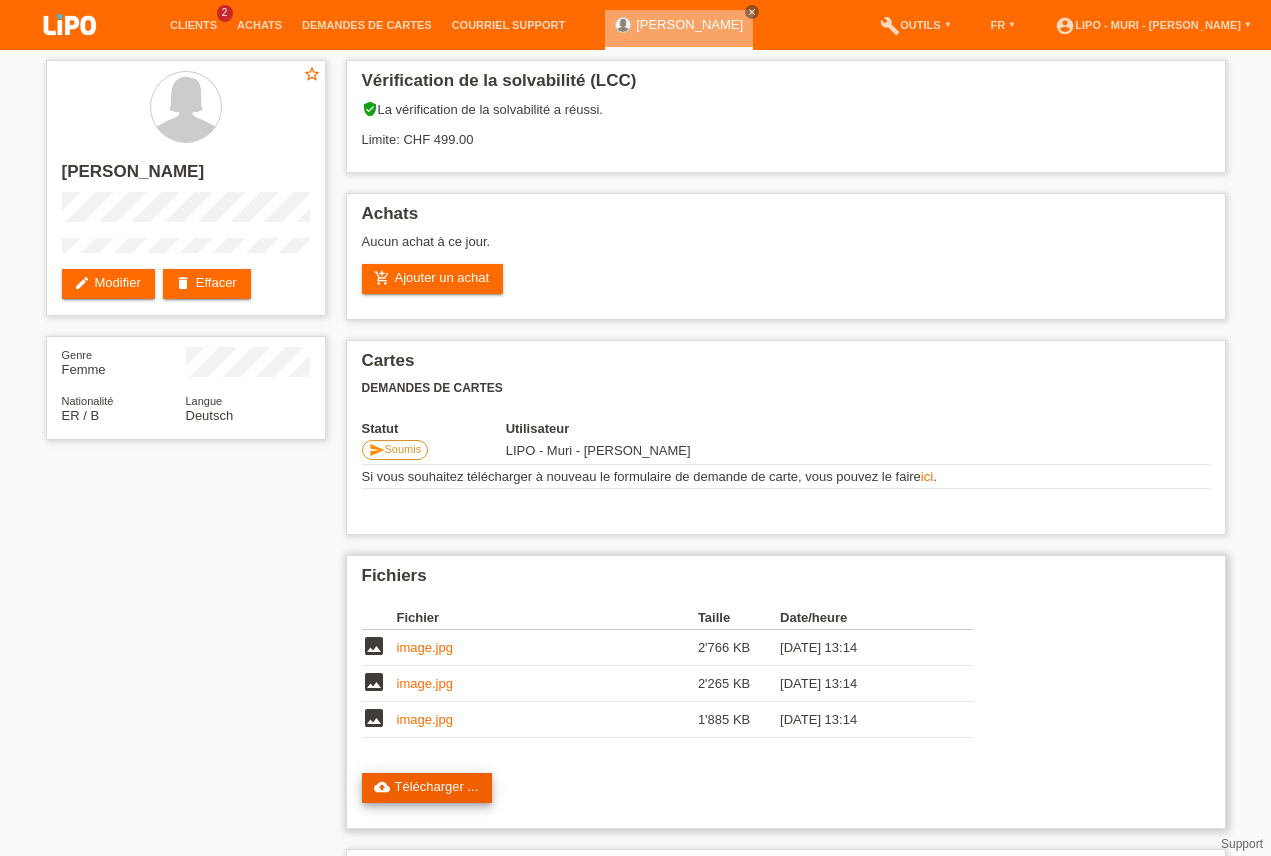 click on "cloud_upload  Télécharger ..." at bounding box center (427, 788) 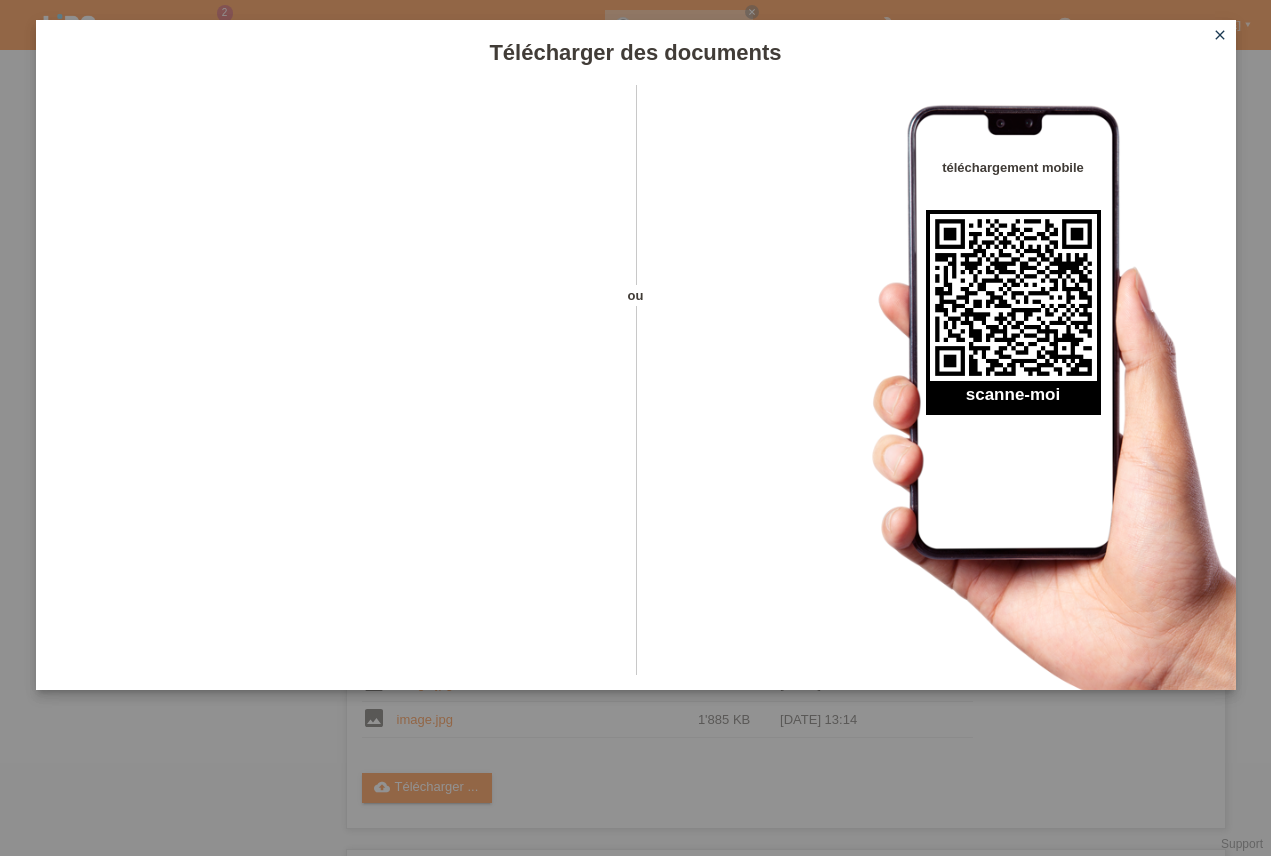 click on "close" at bounding box center (1220, 35) 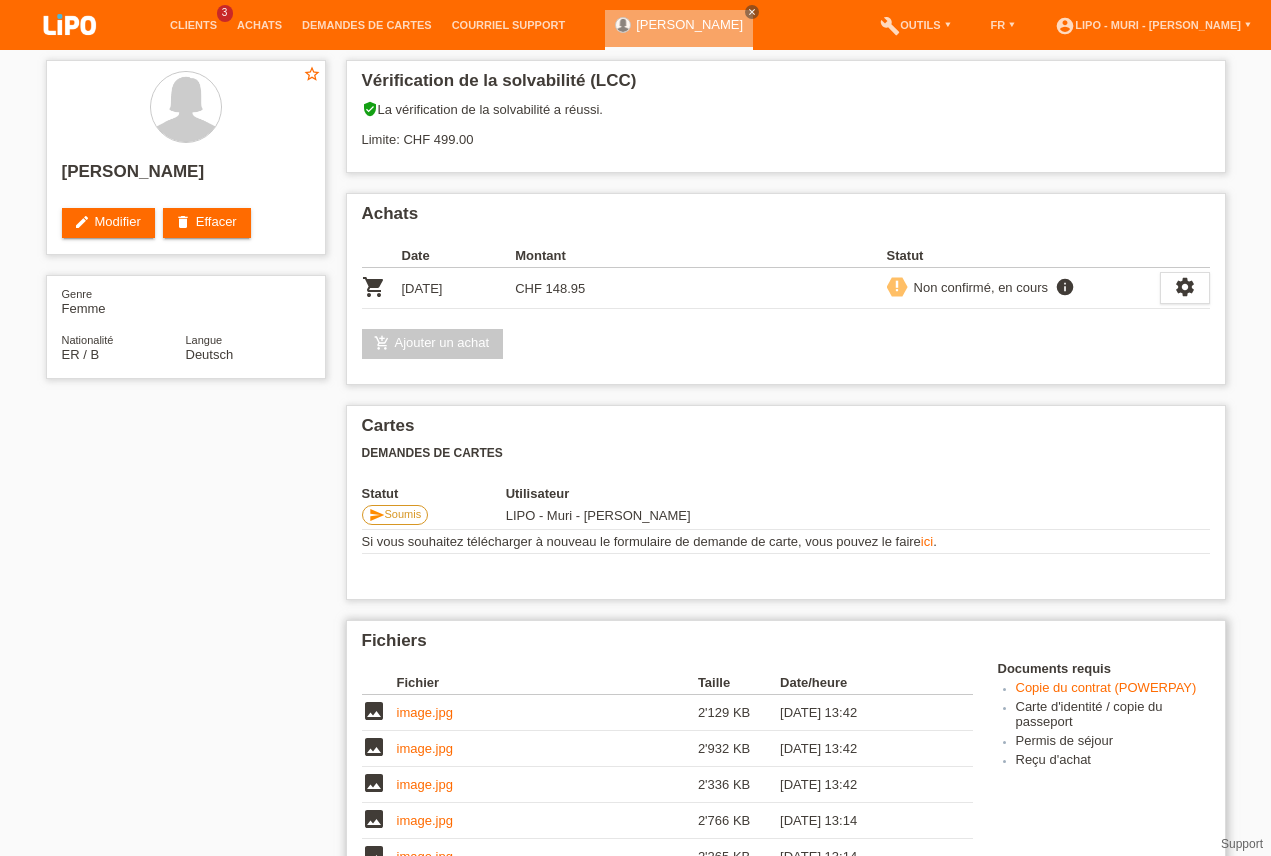 scroll, scrollTop: 483, scrollLeft: 0, axis: vertical 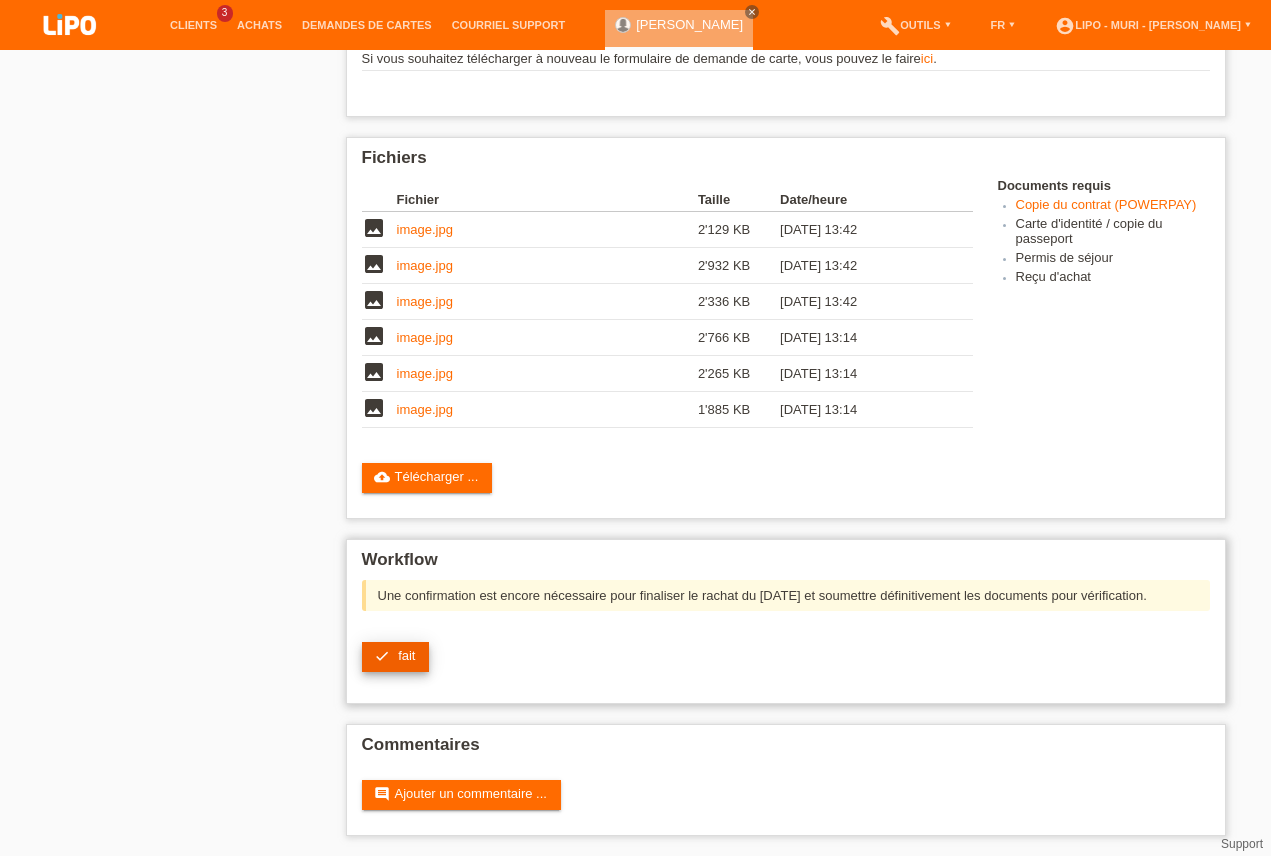 click on "check" at bounding box center (382, 656) 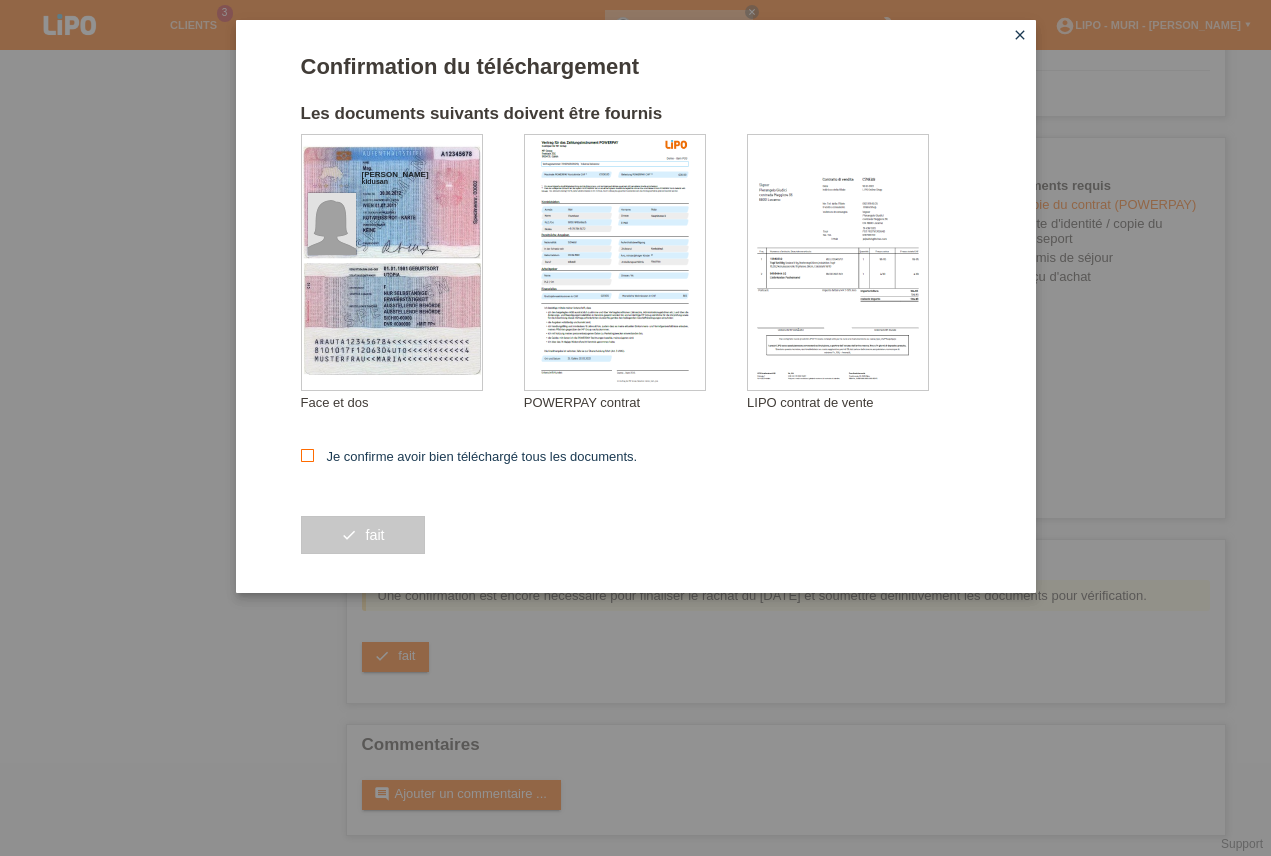 click at bounding box center [307, 455] 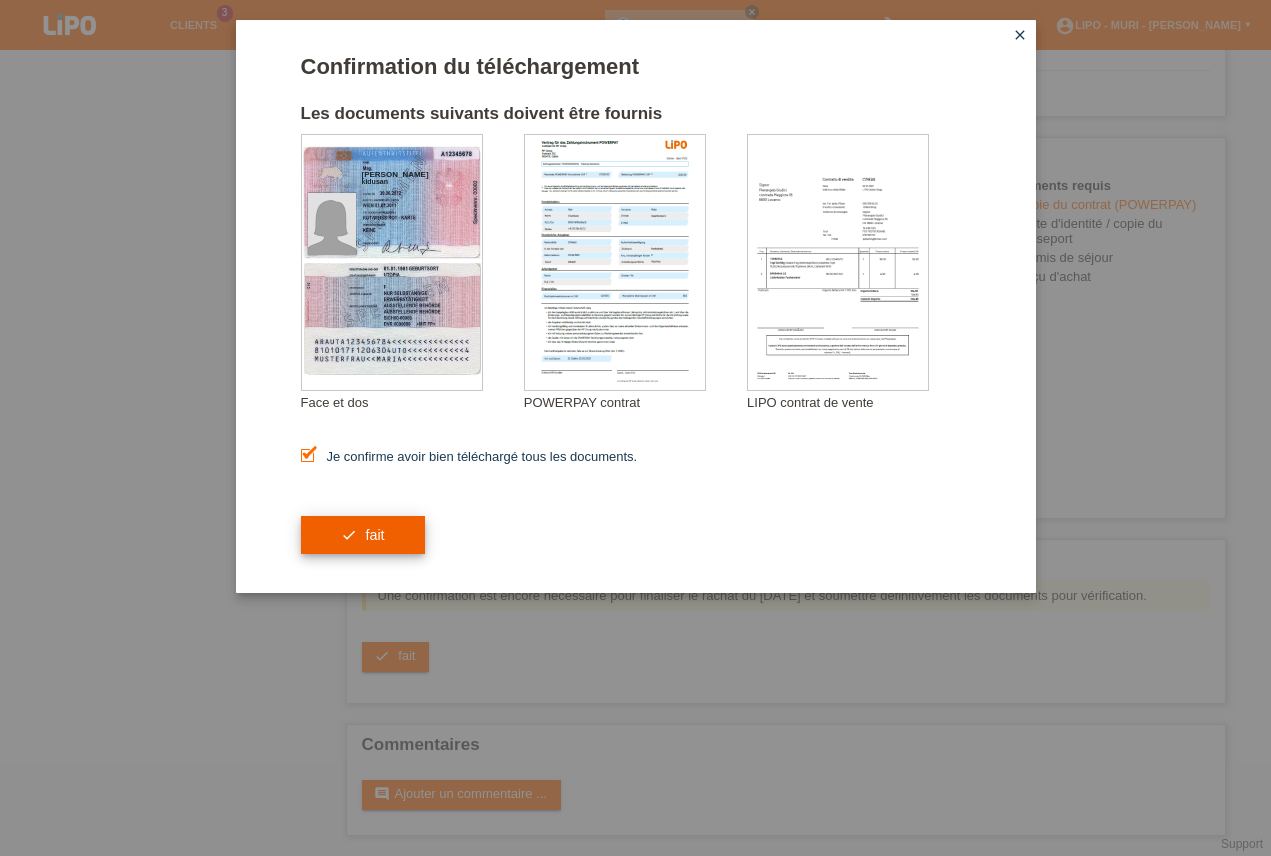 click on "check   fait" at bounding box center (363, 535) 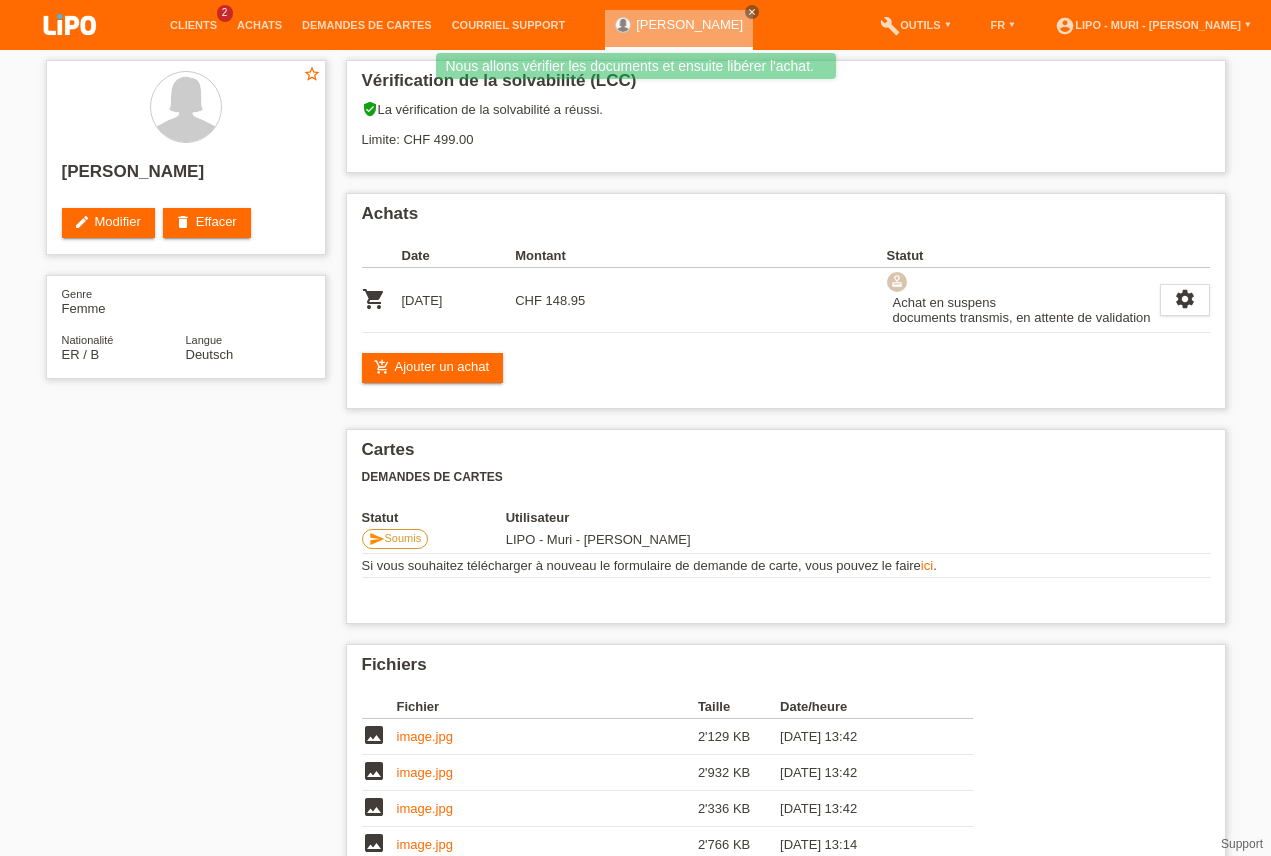 scroll, scrollTop: 37, scrollLeft: 0, axis: vertical 